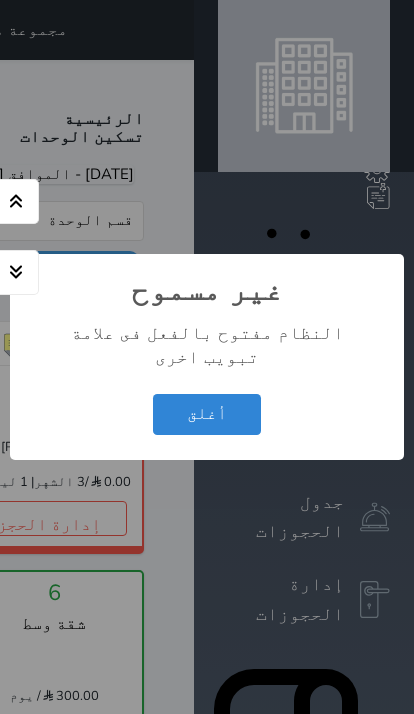 scroll, scrollTop: 460, scrollLeft: 0, axis: vertical 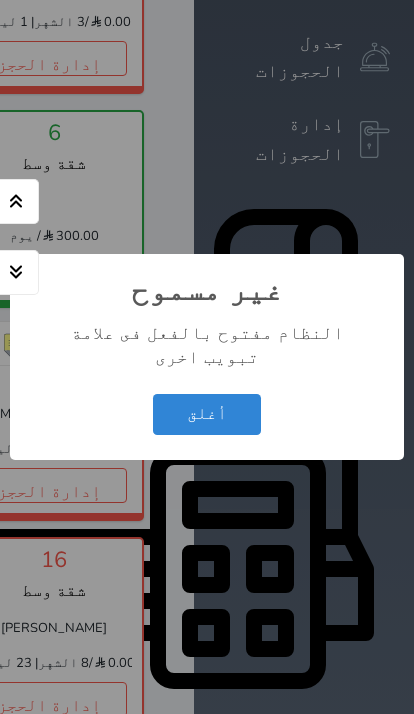 click on "أغلق" at bounding box center (207, 414) 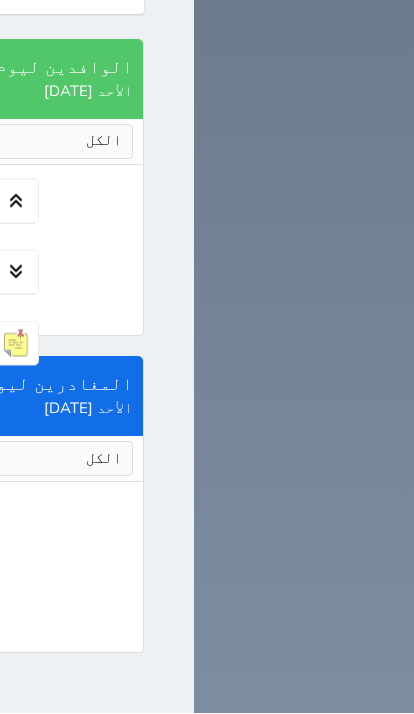 scroll, scrollTop: 2511, scrollLeft: 0, axis: vertical 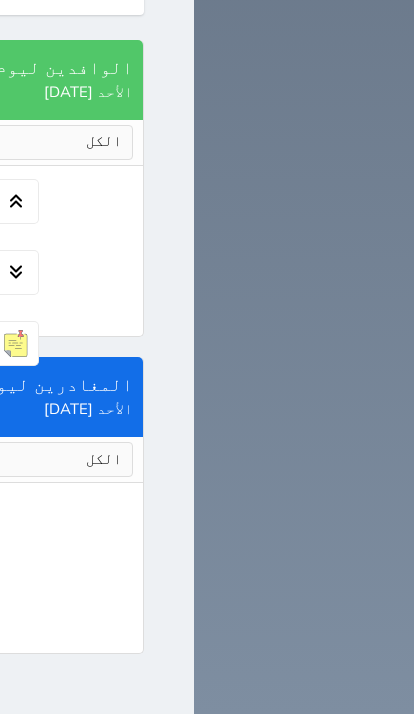 click on "إدارة الحجز" at bounding box center [-146, -400] 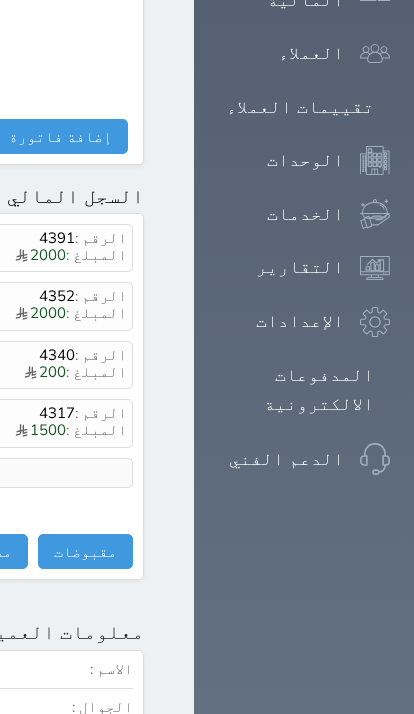 scroll, scrollTop: 1232, scrollLeft: 0, axis: vertical 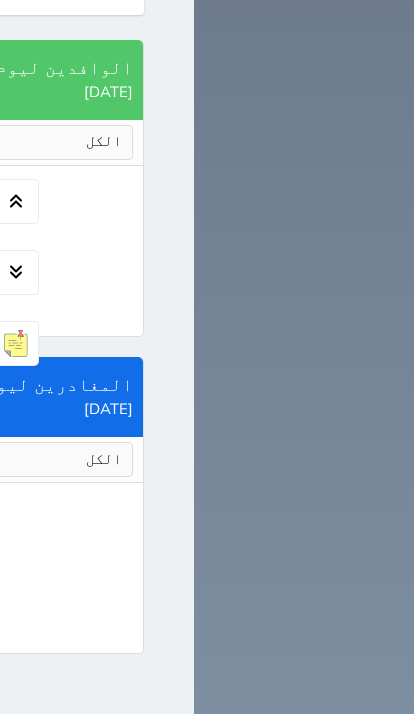 click on "1" at bounding box center (-672, -614) 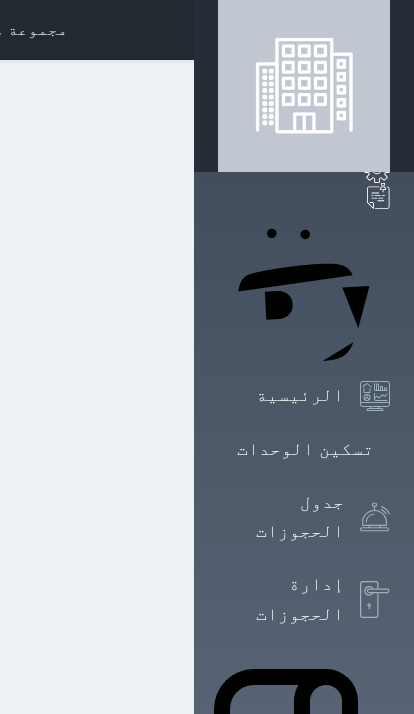 scroll, scrollTop: 1, scrollLeft: 0, axis: vertical 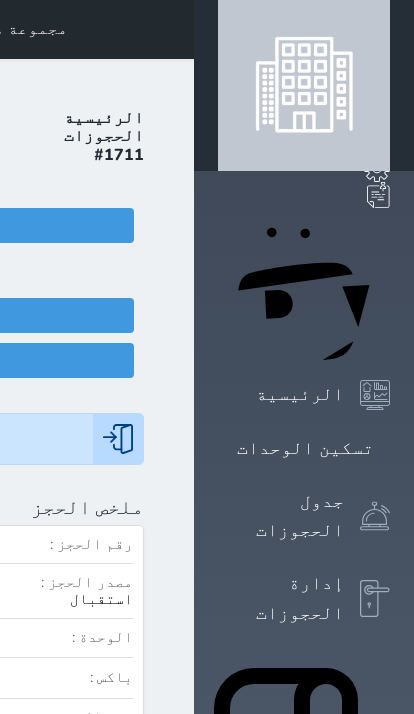 click on "مجموعة همس الوليد لشقق الفندقية
حجز جماعي جديد   حجز جديد   غير مرتبط مع منصة زاتكا المرحلة الثانية   غير مرتبط مع شموس   غير مرتبط مع المنصة الوطنية للرصد السياحي             إشعار   الغرفة   النزيل   المصدر
عبدالاله محمد محسن الشهري" at bounding box center (-336, 29) 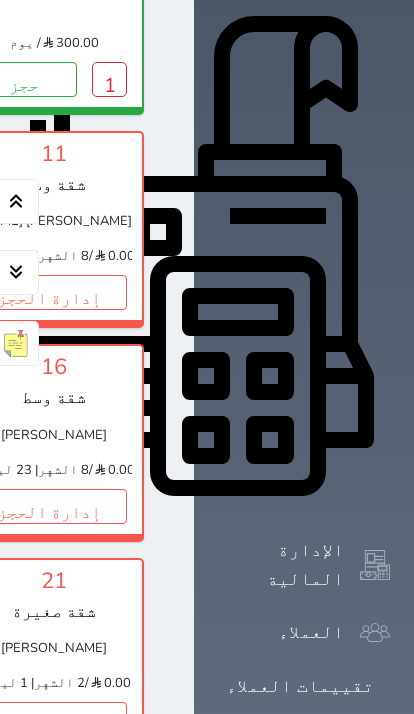 scroll, scrollTop: 652, scrollLeft: 0, axis: vertical 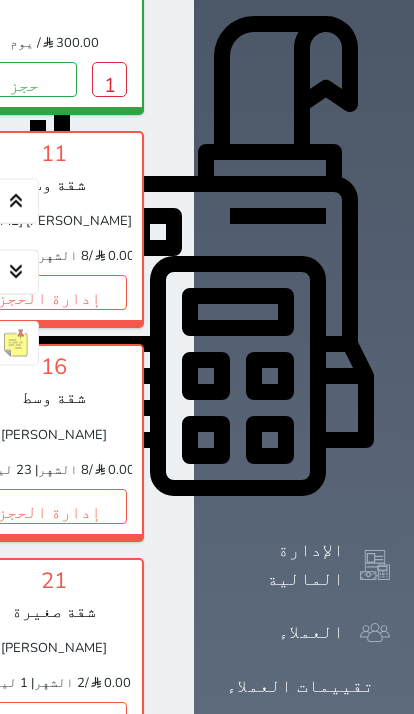 click on "1" at bounding box center [-672, 80] 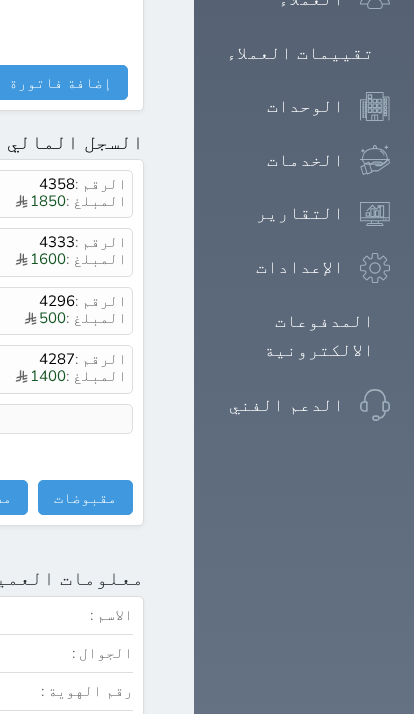 scroll, scrollTop: 1286, scrollLeft: 0, axis: vertical 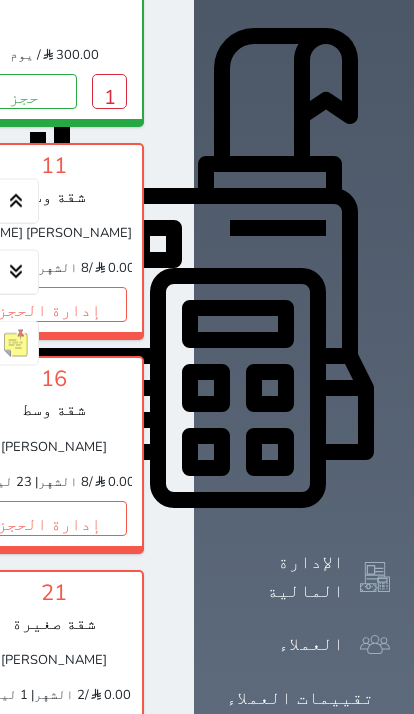 click on "إدارة الحجز" at bounding box center (-732, -122) 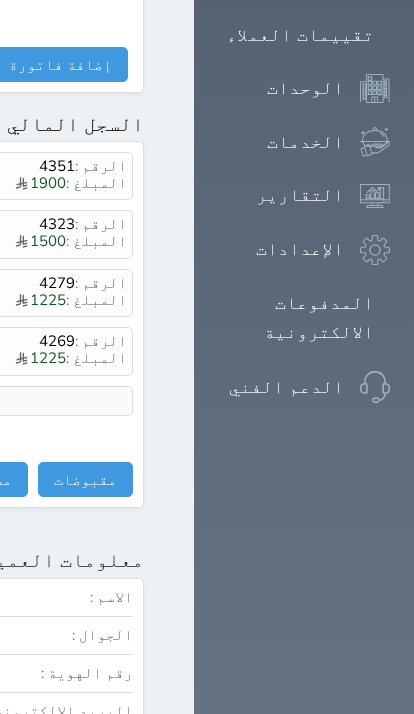 scroll, scrollTop: 1436, scrollLeft: 0, axis: vertical 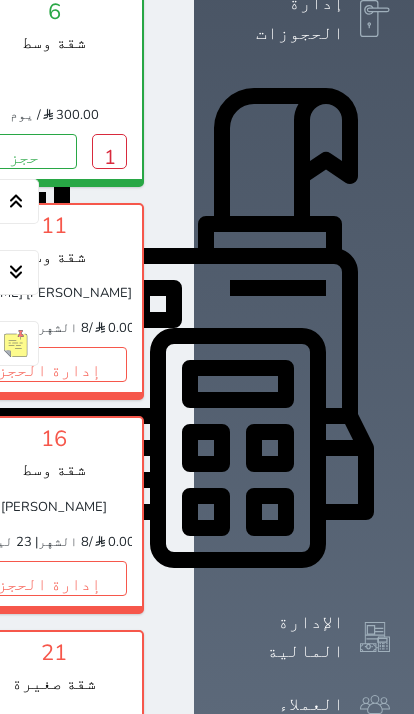 click on "إدارة الحجز" at bounding box center (-732, -63) 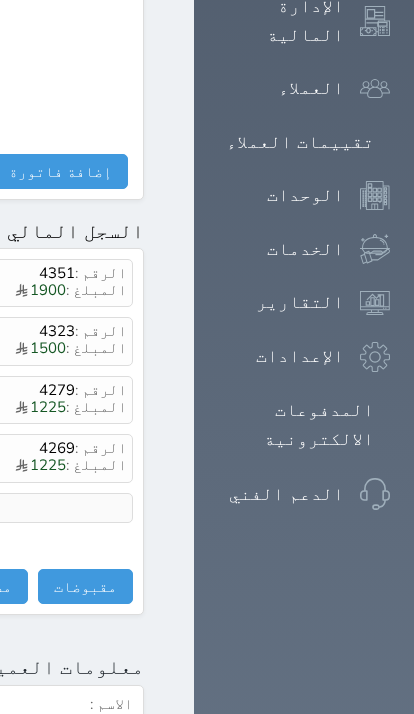 scroll, scrollTop: 1358, scrollLeft: 0, axis: vertical 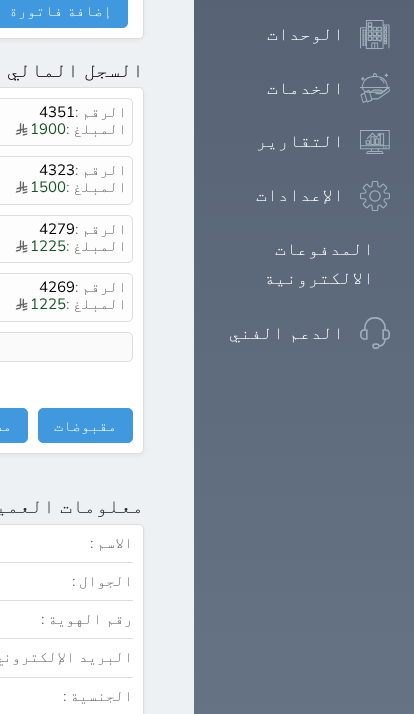 click on "مقبوضات" at bounding box center [85, 425] 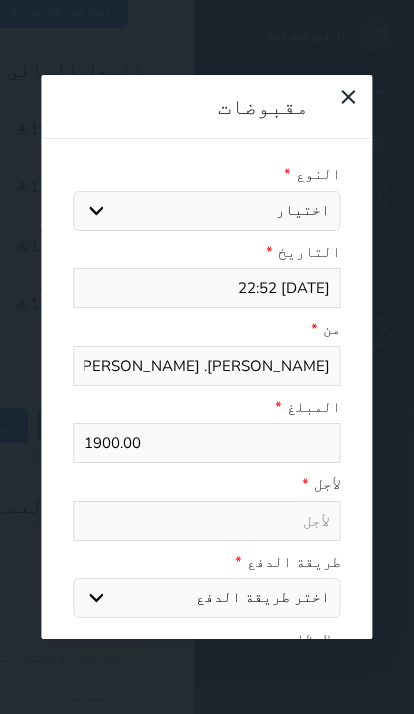 select 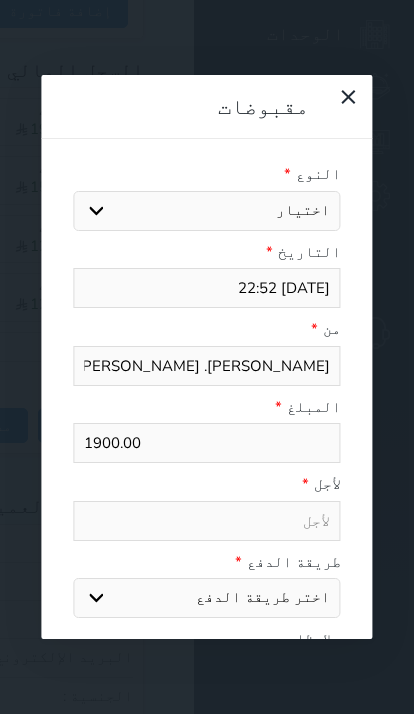 click on "اختيار   مقبوضات عامة قيمة إيجار فواتير تامين عربون لا ينطبق آخر مغسلة واي فاي - الإنترنت مواقف السيارات طعام الأغذية والمشروبات مشروبات المشروبات الباردة المشروبات الساخنة الإفطار غداء عشاء مخبز و كعك حمام سباحة الصالة الرياضية سبا و خدمات الجمال اختيار وإسقاط (خدمات النقل) ميني بار كابل - تلفزيون سرير إضافي تصفيف الشعر التسوق خدمات الجولات السياحية المنظمة خدمات الدليل السياحي" at bounding box center [206, 211] 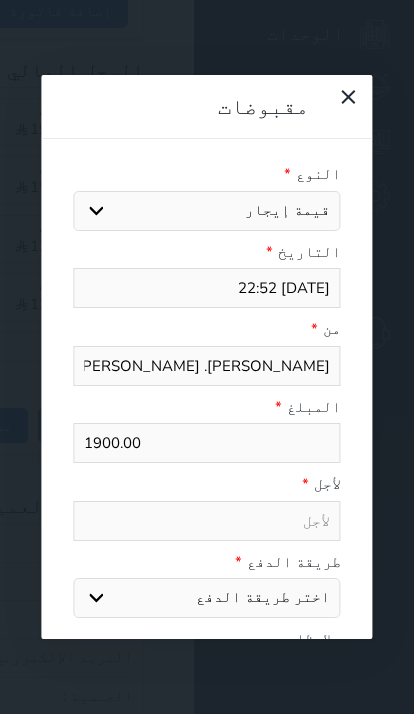 select 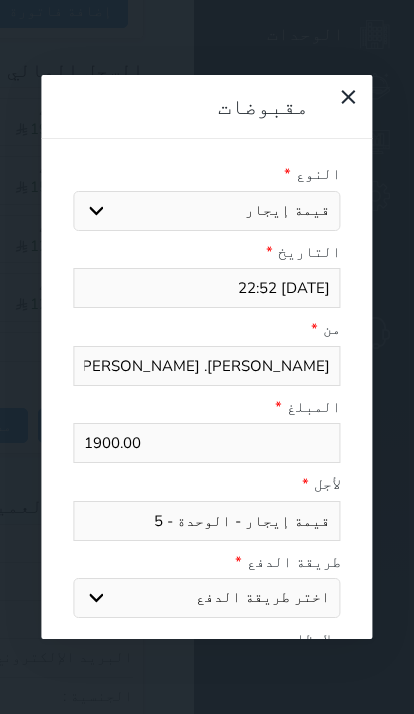click on "اختر طريقة الدفع   دفع نقدى   تحويل بنكى   مدى   بطاقة ائتمان   آجل" at bounding box center (206, 598) 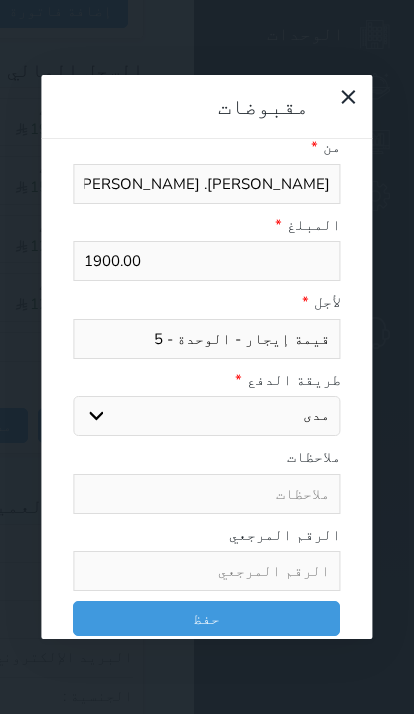 scroll, scrollTop: 181, scrollLeft: 0, axis: vertical 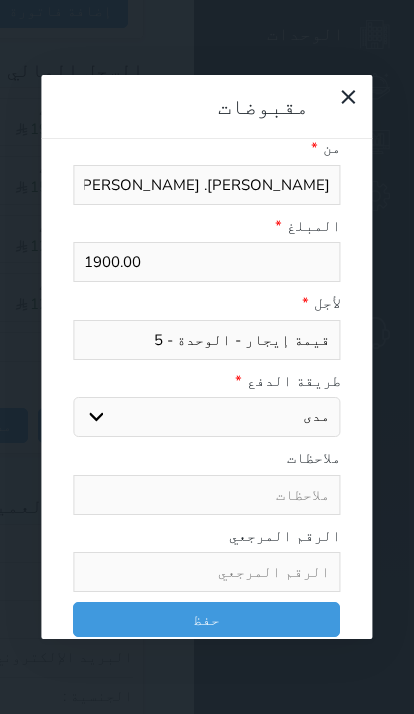 click at bounding box center [206, 572] 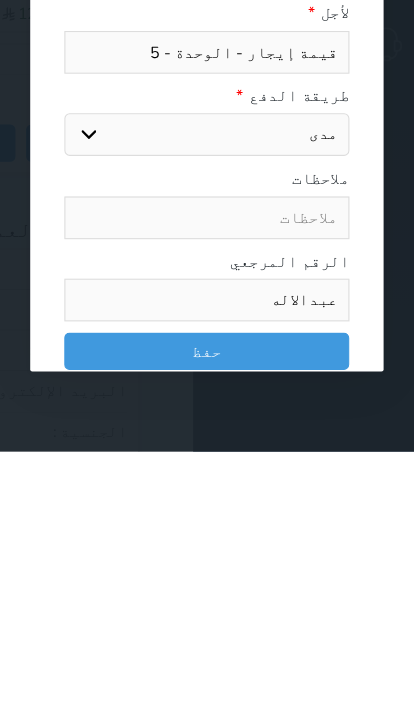 type on "عبدالاله" 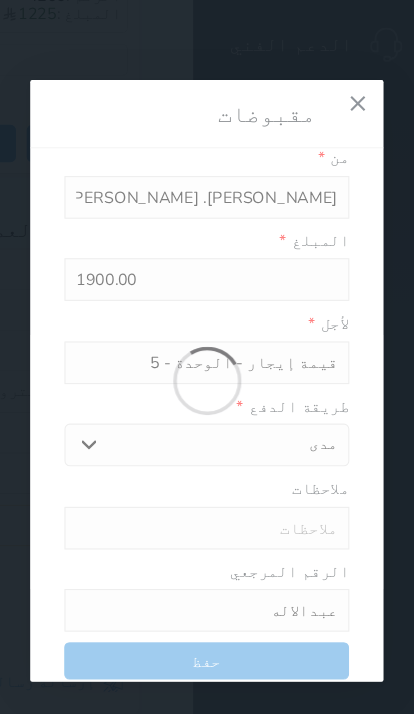 select 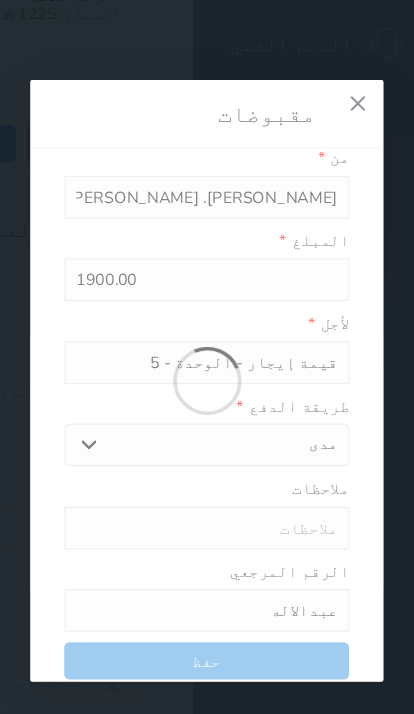 type 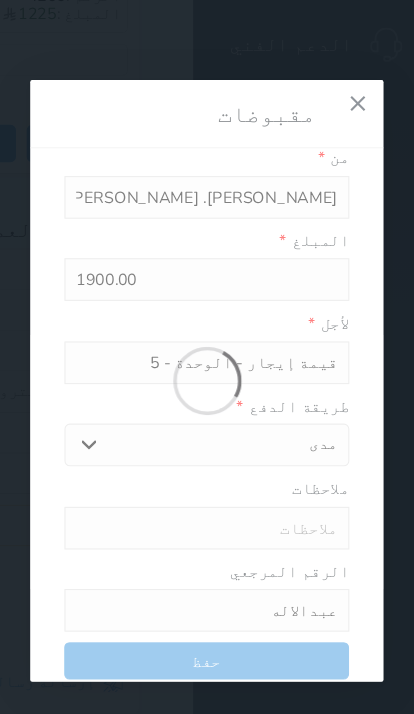 type on "0" 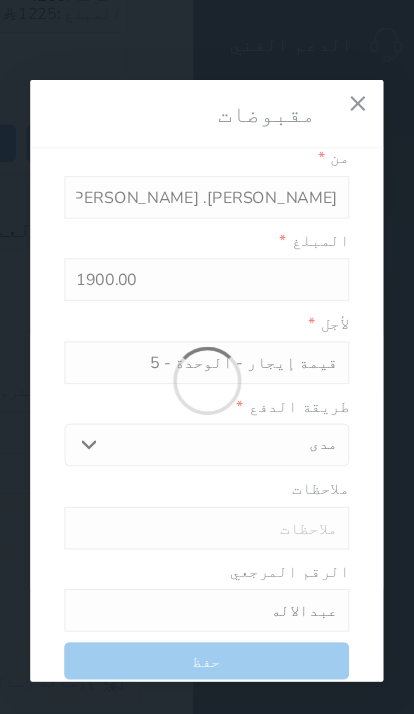 select 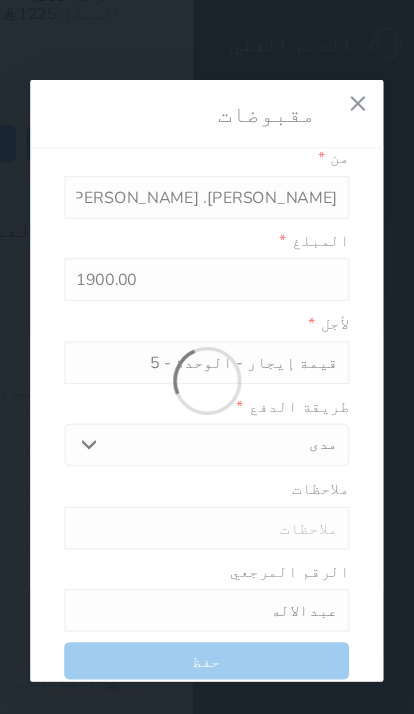 type on "0" 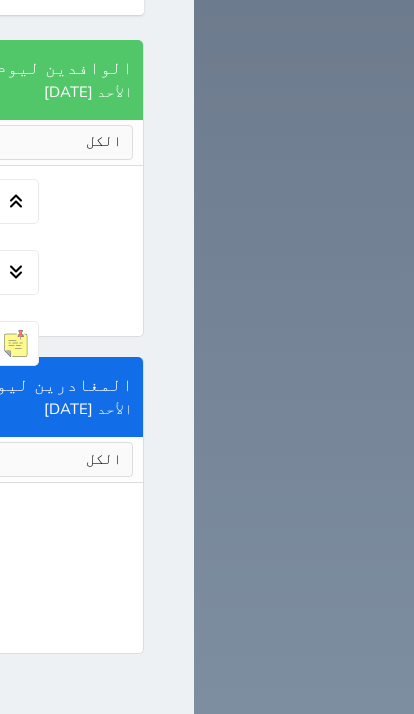 scroll, scrollTop: 2978, scrollLeft: 0, axis: vertical 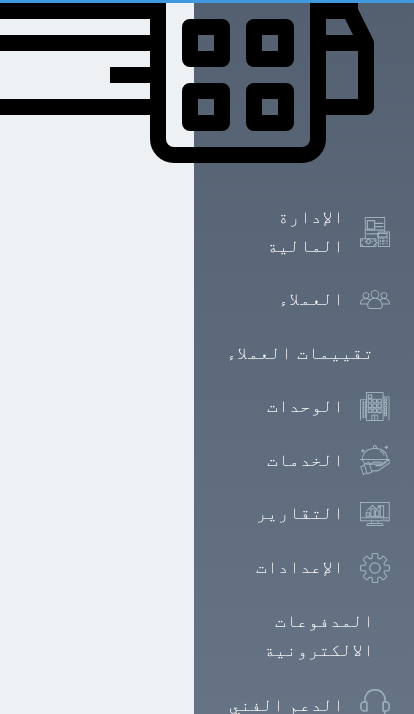 select on "1" 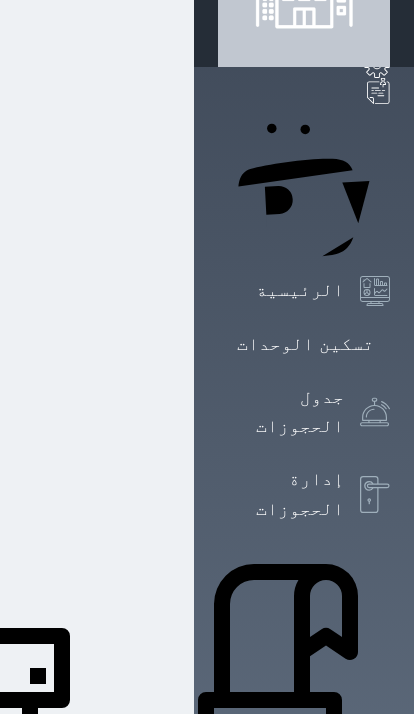 select 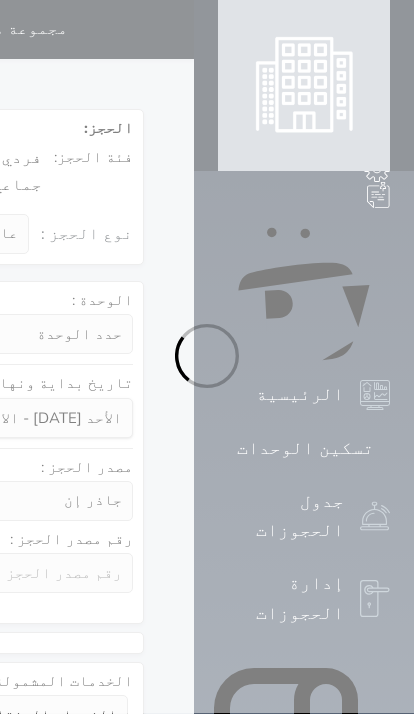 scroll, scrollTop: 0, scrollLeft: 0, axis: both 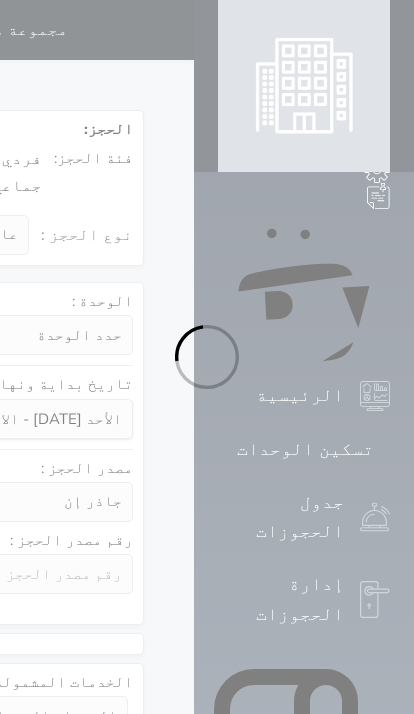 select on "18894" 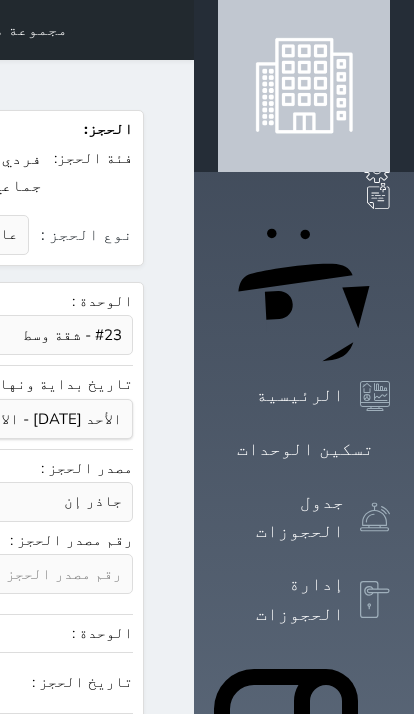 select on "1" 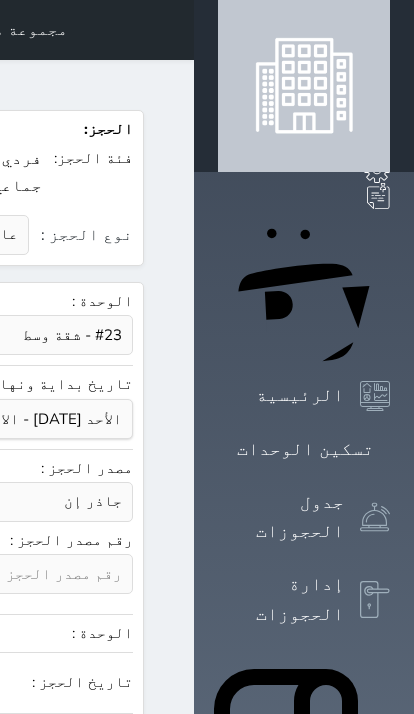 select on "113" 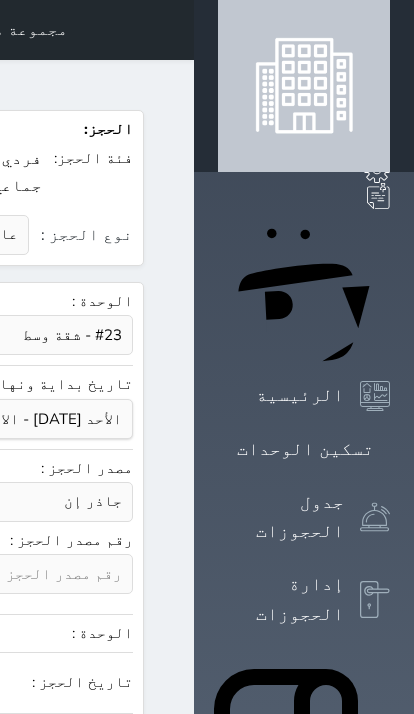 select 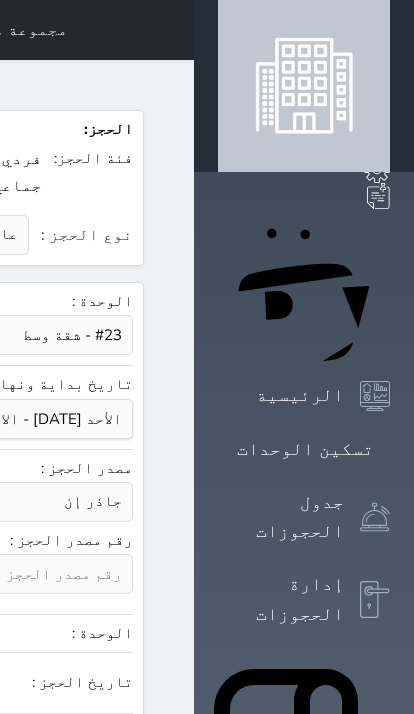 click on "جاذر إن استقبال الموقع الإلكتروني بوكينج المسافر اكسبيديا مواقع التواصل الإجتماعي اويو اخرى" at bounding box center [-336, 502] 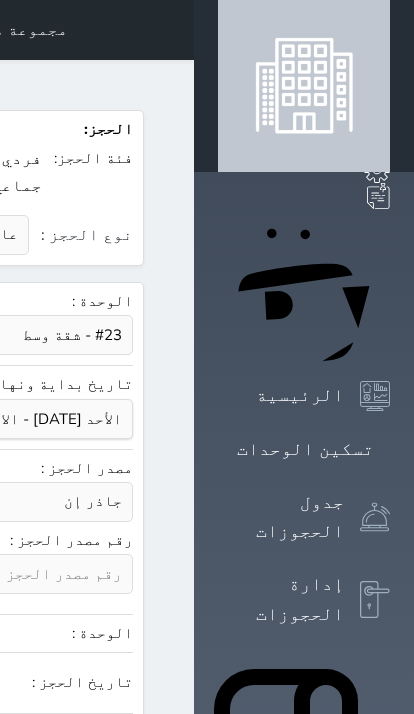 select on "12598" 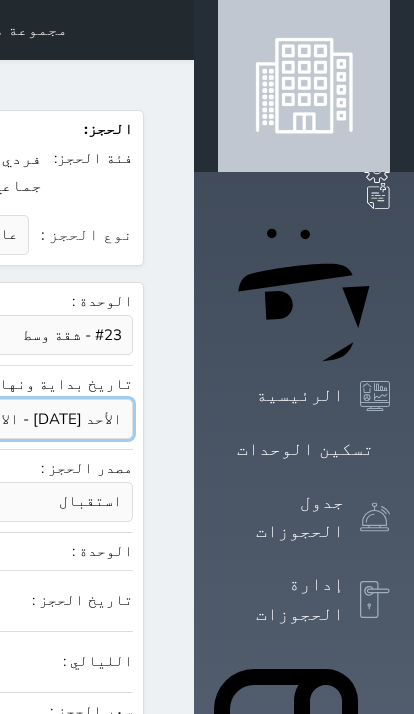 click at bounding box center [-336, 419] 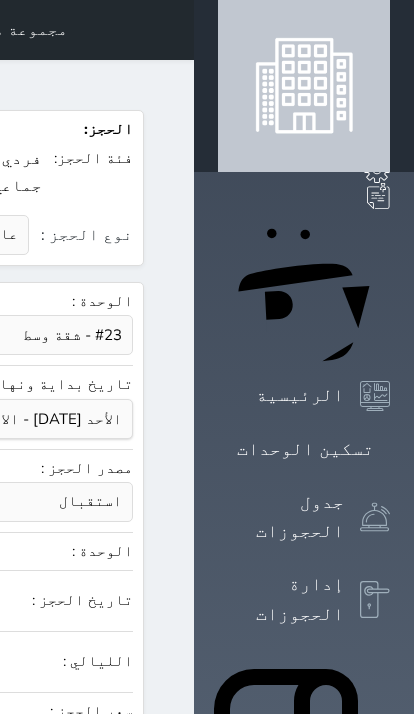 click on "26" at bounding box center [-726, 636] 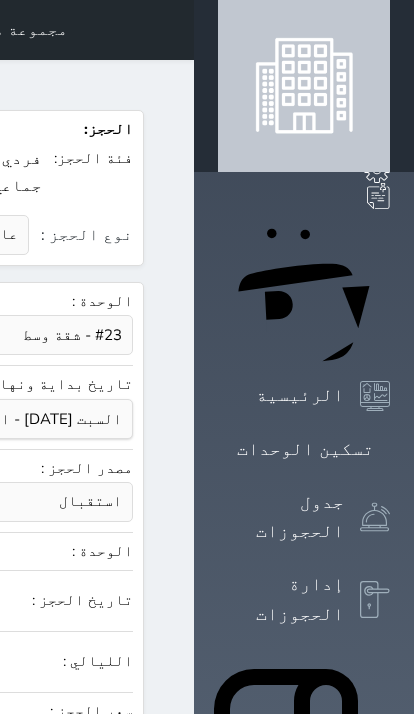 click on "29" at bounding box center (-526, 668) 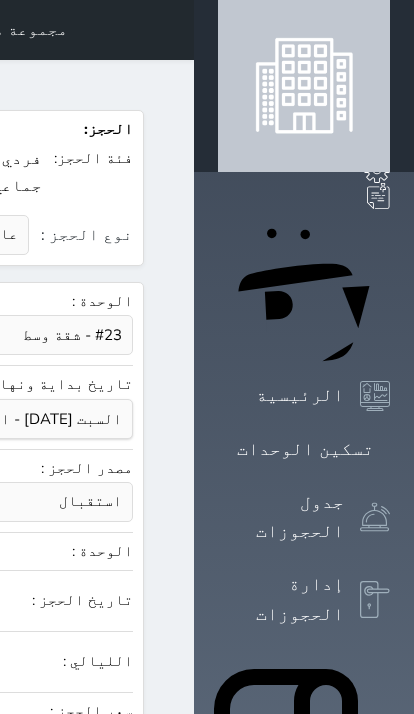 type on "3" 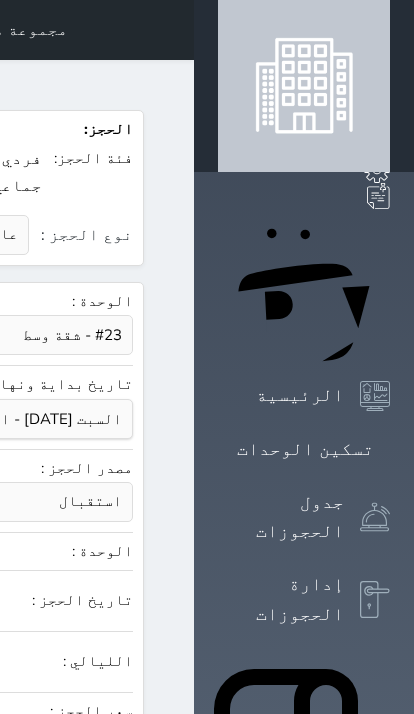 select 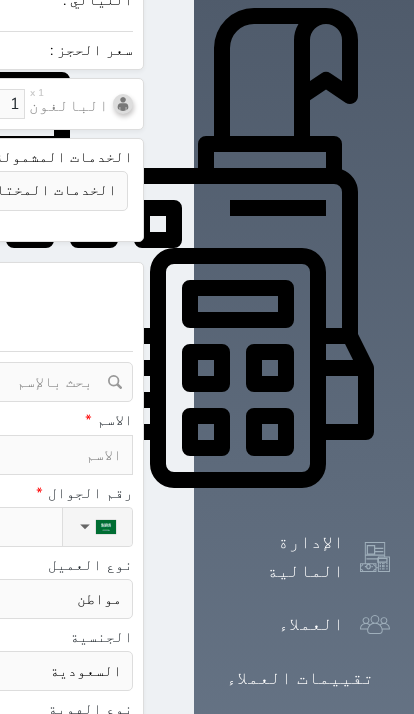 scroll, scrollTop: 692, scrollLeft: 0, axis: vertical 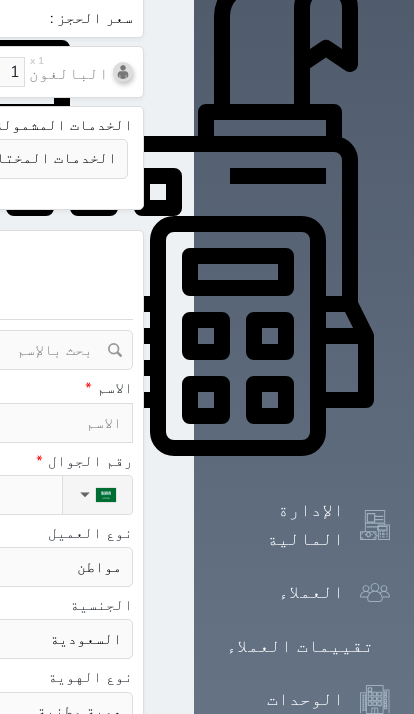 click at bounding box center [-336, 424] 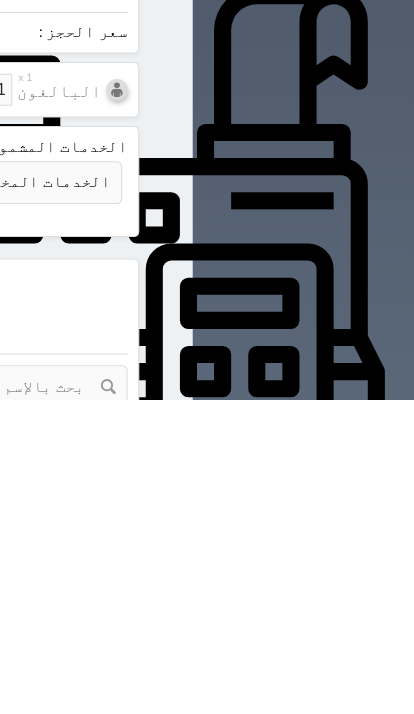 scroll, scrollTop: 476, scrollLeft: 0, axis: vertical 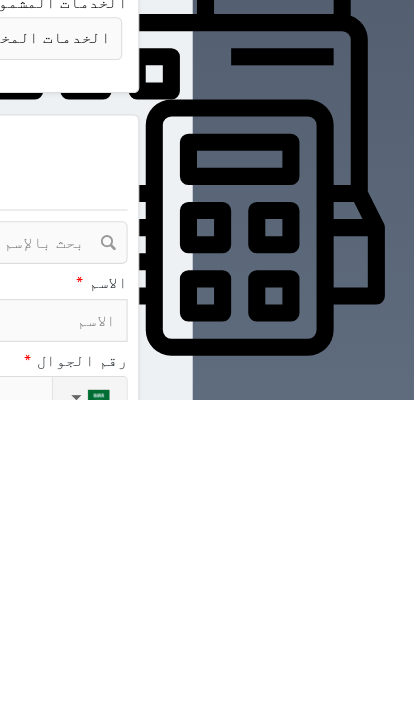 type on "م" 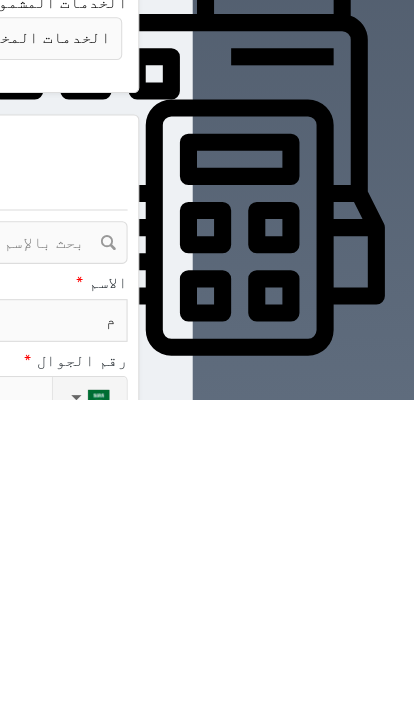 select 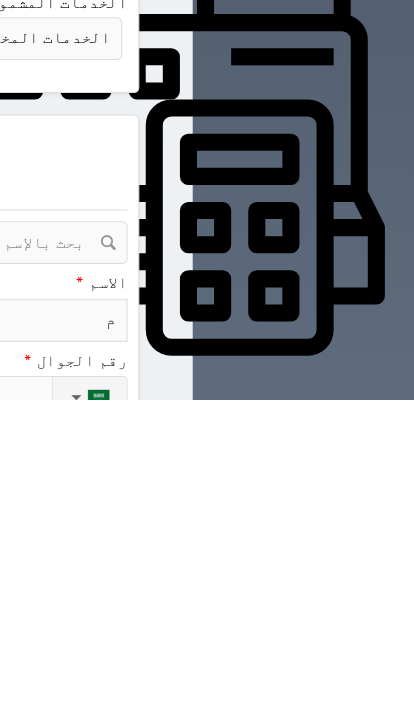 type on "مو" 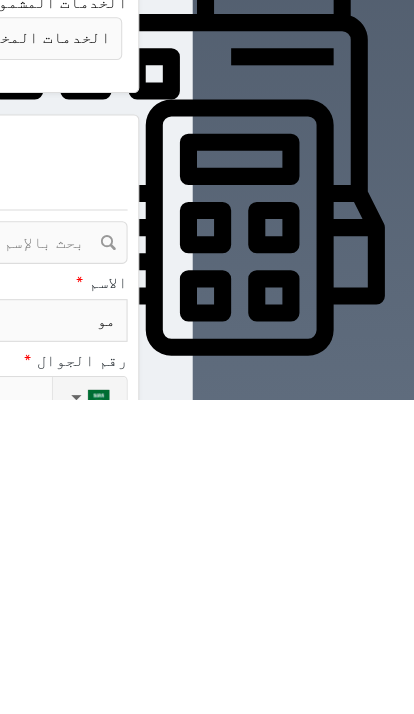 type on "موس" 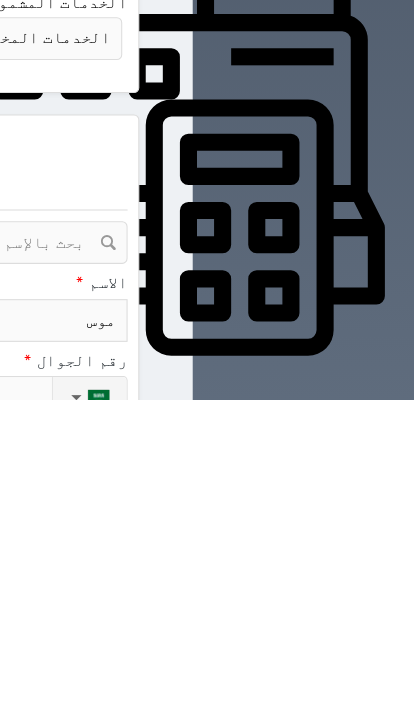 type on "[PERSON_NAME]" 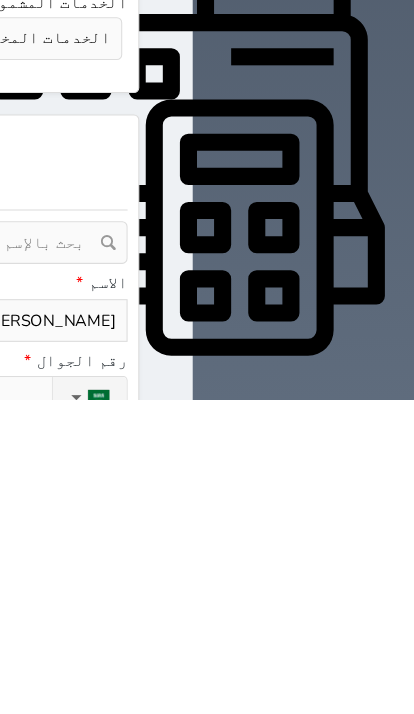 select 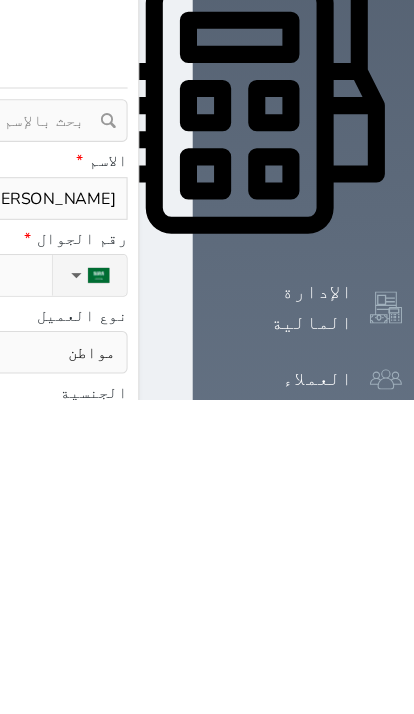 scroll, scrollTop: 592, scrollLeft: 0, axis: vertical 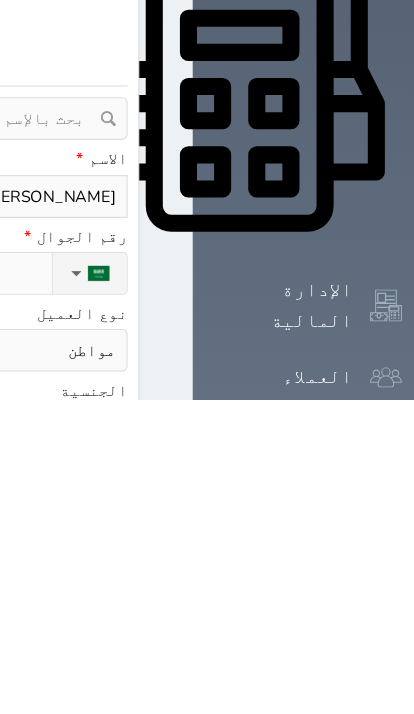 type on "[PERSON_NAME]" 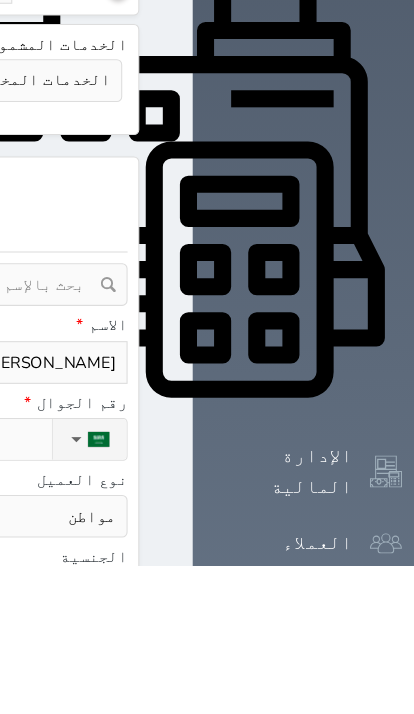 type on "[PERSON_NAME] المن" 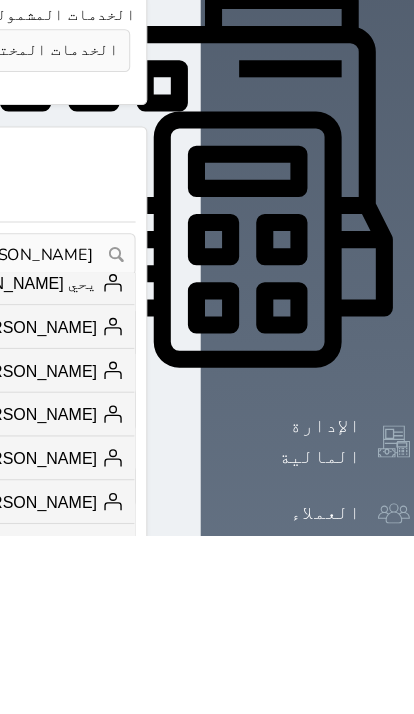 scroll, scrollTop: 163, scrollLeft: 0, axis: vertical 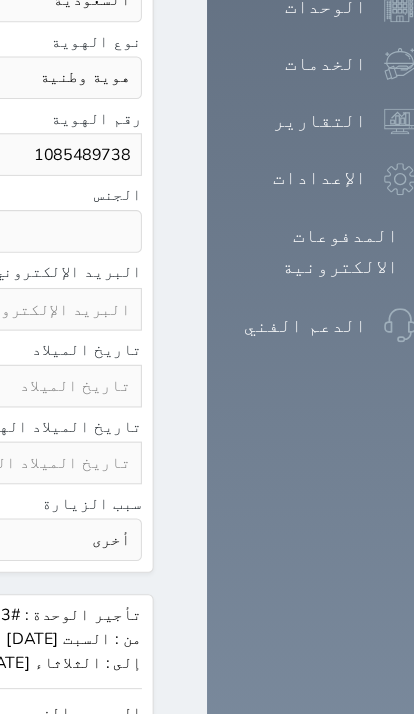 click on "900.00" at bounding box center (-740, 668) 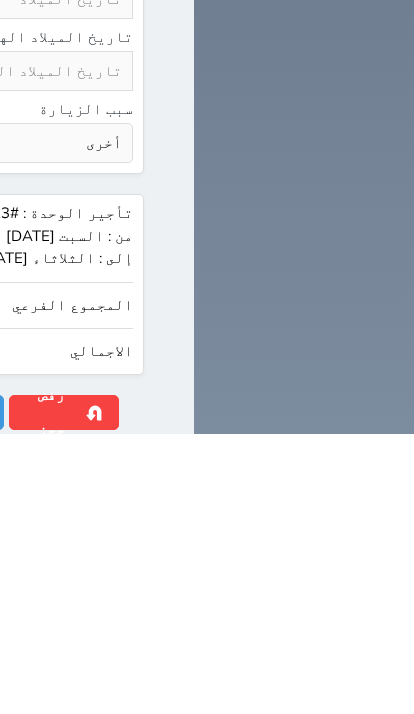 type on "90" 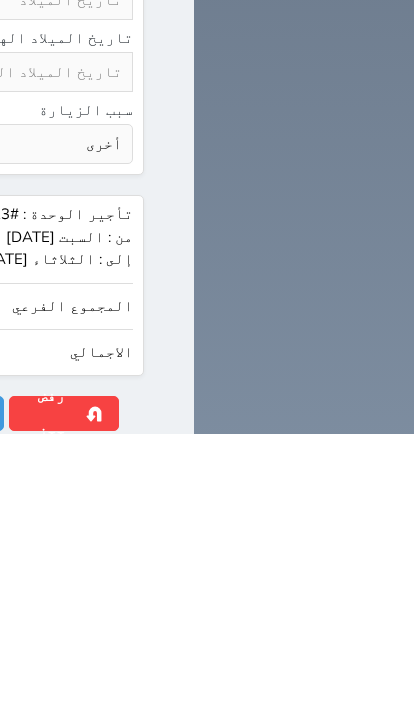 type on "9" 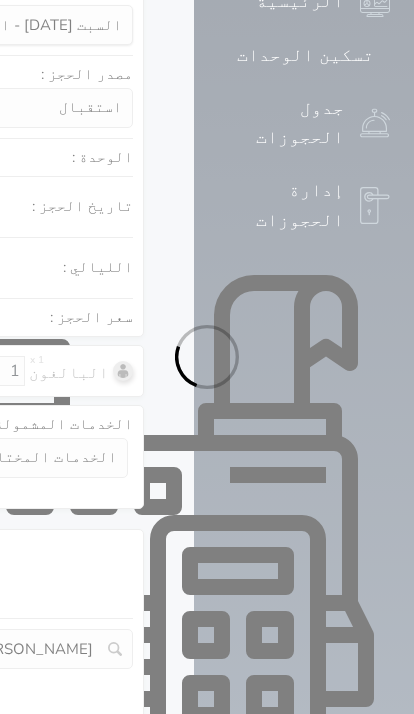select on "1" 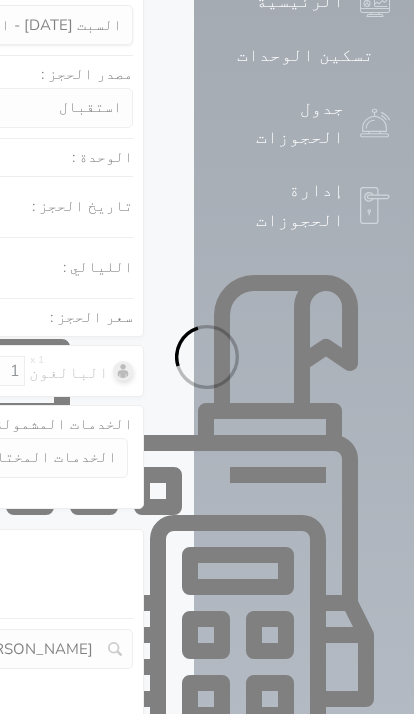 select on "113" 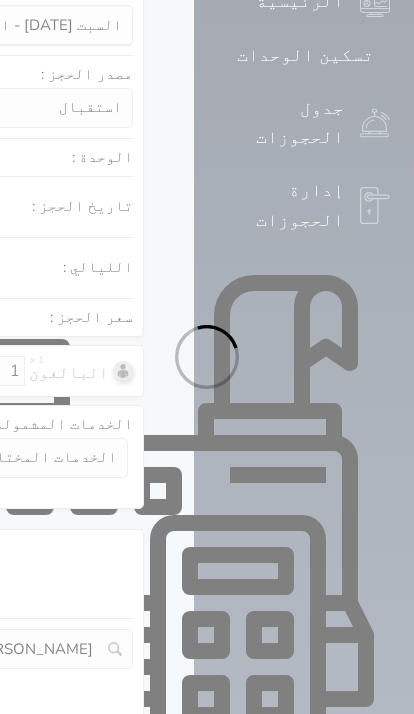 select on "1" 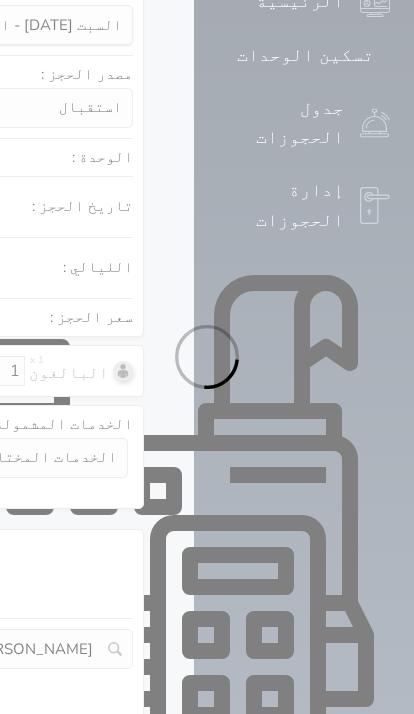 select on "7" 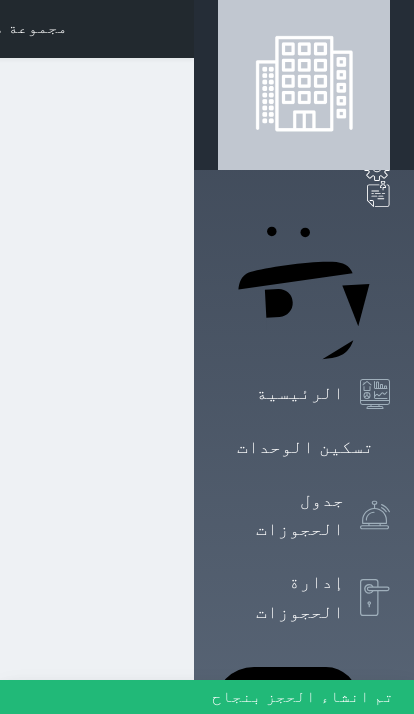 scroll, scrollTop: 0, scrollLeft: 0, axis: both 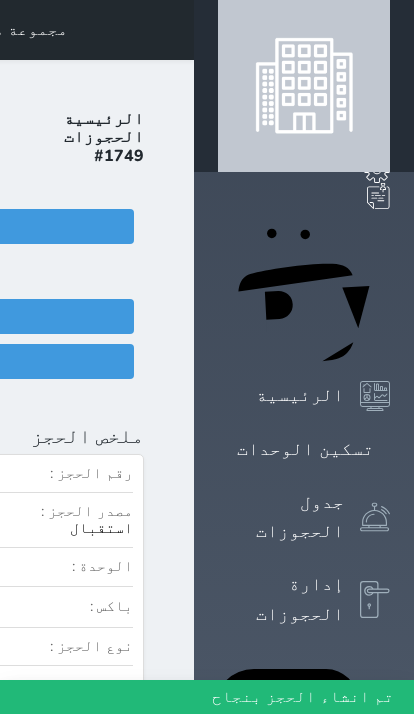 click on "تسجيل دخول" at bounding box center [-96, 361] 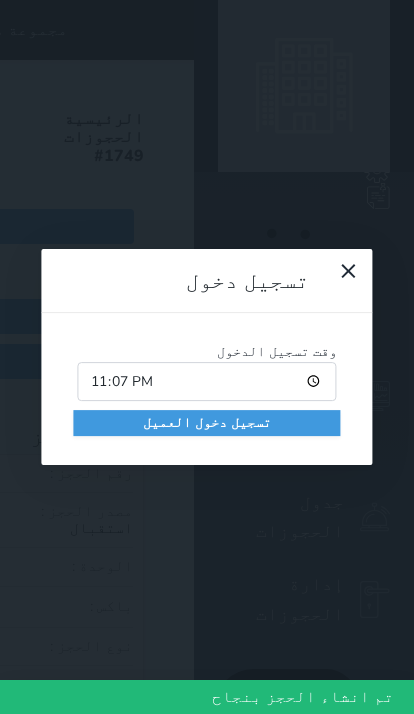 click on "تسجيل دخول العميل" at bounding box center (206, 423) 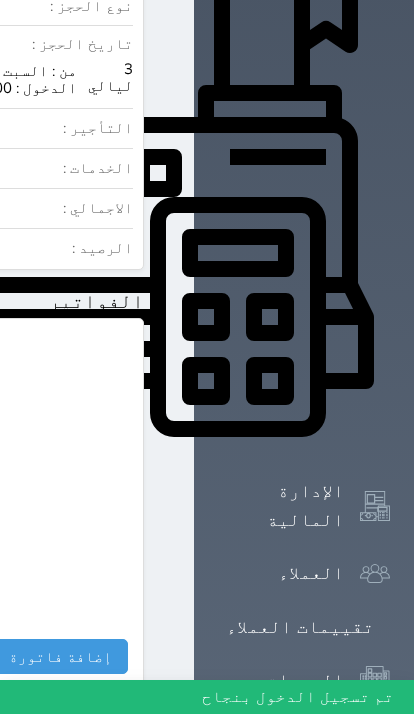 scroll, scrollTop: 877, scrollLeft: 0, axis: vertical 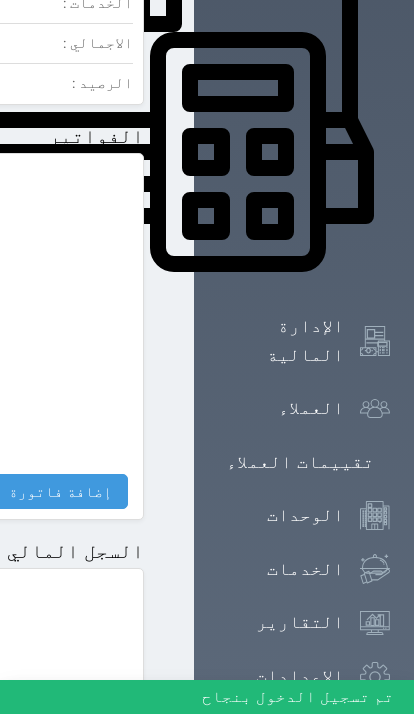 click on "إضافة فاتورة" at bounding box center [60, 491] 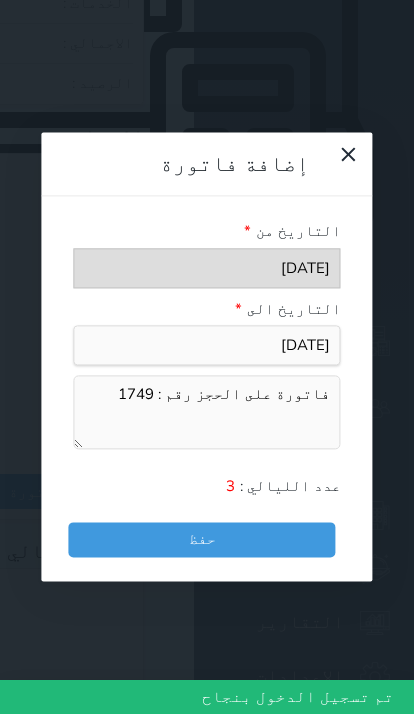 click on "إضافة فاتورة                 التاريخ من  *     التاريخ الى  *     فاتورة على الحجز رقم : 1749   عدد الليالي :  3     حفظ" at bounding box center [207, 357] 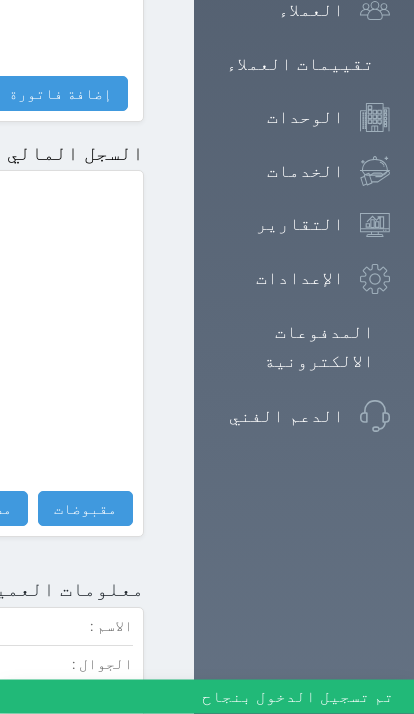 click on "مقبوضات" at bounding box center (85, 509) 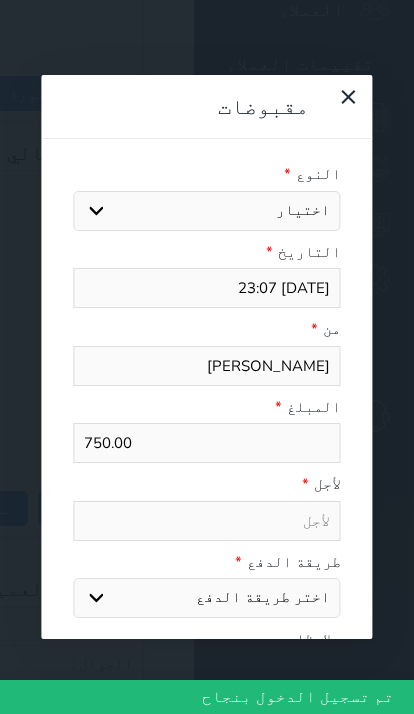 select 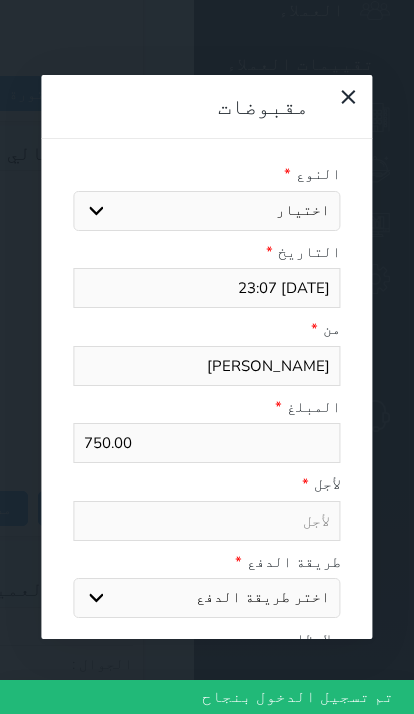 click on "اختيار   مقبوضات عامة قيمة إيجار فواتير تامين عربون لا ينطبق آخر مغسلة واي فاي - الإنترنت مواقف السيارات طعام الأغذية والمشروبات مشروبات المشروبات الباردة المشروبات الساخنة الإفطار غداء عشاء مخبز و كعك حمام سباحة الصالة الرياضية سبا و خدمات الجمال اختيار وإسقاط (خدمات النقل) ميني بار كابل - تلفزيون سرير إضافي تصفيف الشعر التسوق خدمات الجولات السياحية المنظمة خدمات الدليل السياحي" at bounding box center [206, 211] 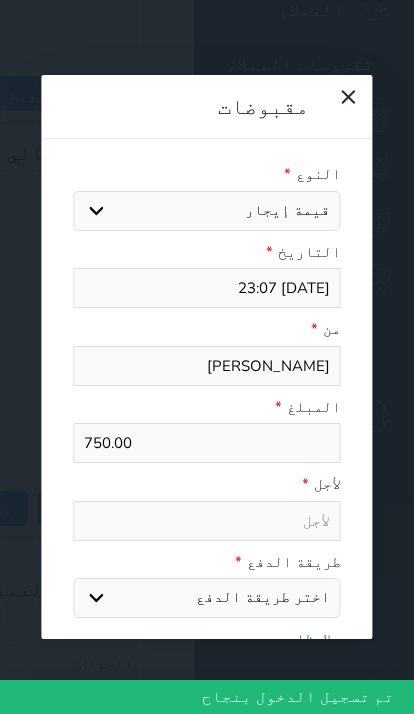 select 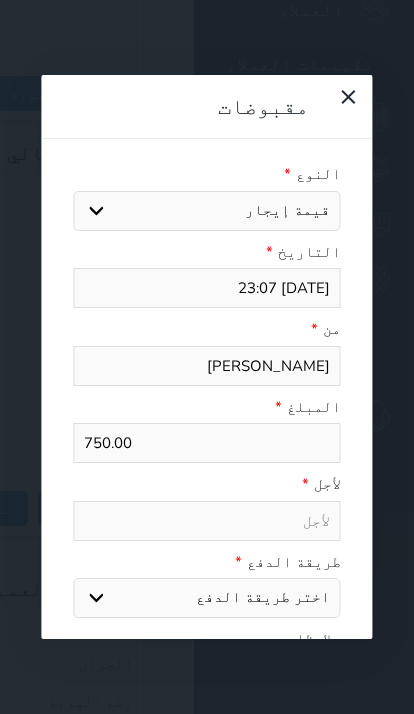 type on "قيمة إيجار - الوحدة - 23" 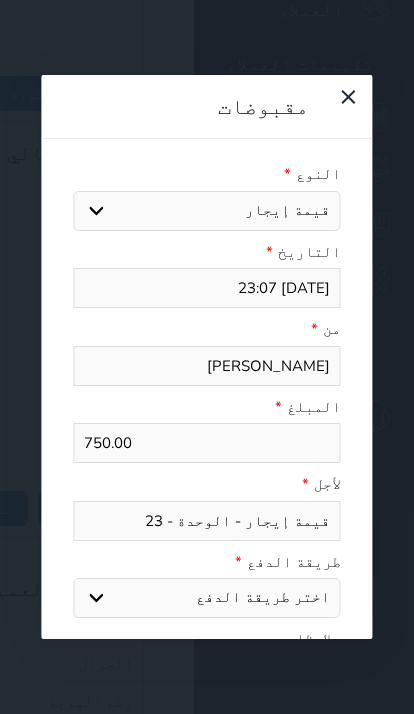 click on "Your browser does not support the audio element.
حجز جماعي جديد   حجز جديد             الرئيسية     تسكين الوحدات     جدول الحجوزات     إدارة الحجوزات     POS     الإدارة المالية     العملاء     تقييمات العملاء     الوحدات     الخدمات     التقارير     الإعدادات                                 المدفوعات الالكترونية     الدعم الفني
مجموعة همس الوليد لشقق الفندقية
حجز جماعي جديد   حجز جديد   غير مرتبط مع منصة زاتكا المرحلة الثانية   غير مرتبط مع شموس   غير مرتبط مع المنصة الوطنية للرصد السياحي             إشعار   الغرفة   النزيل   المصدر
[PERSON_NAME]
الرئيسية   الحجوزات   #1749" at bounding box center (-226, -918) 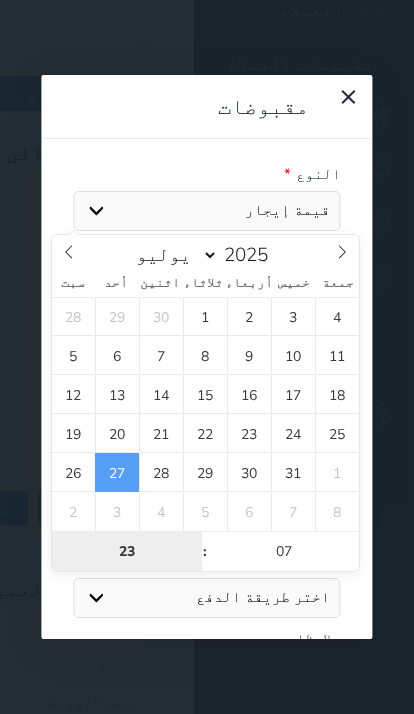 type on "[DATE] 23:07" 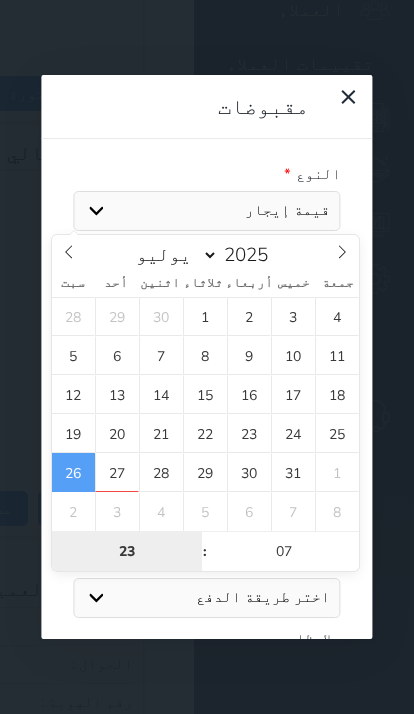 scroll, scrollTop: 1274, scrollLeft: 0, axis: vertical 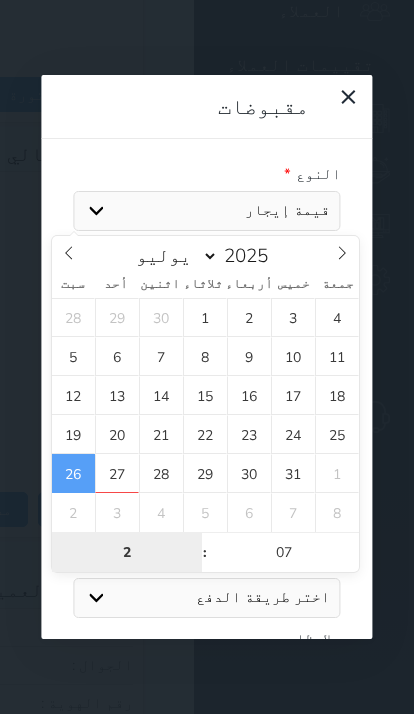 type on "23" 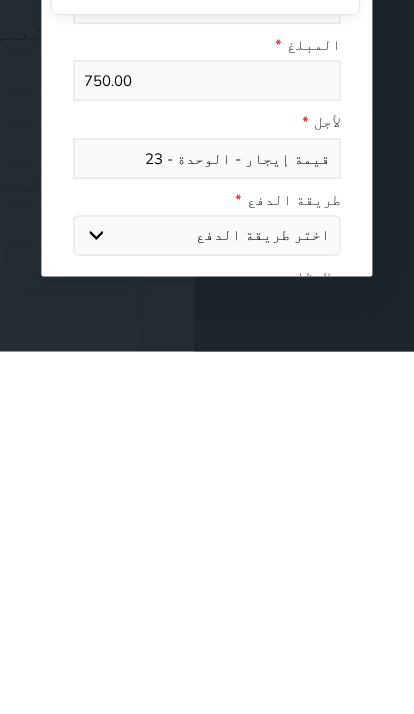 click on "اختر طريقة الدفع   دفع نقدى   تحويل بنكى   مدى   بطاقة ائتمان   آجل" at bounding box center [206, 598] 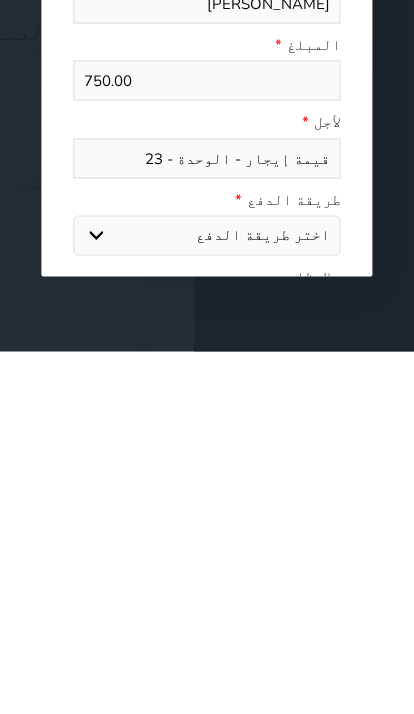 scroll, scrollTop: 1832, scrollLeft: 0, axis: vertical 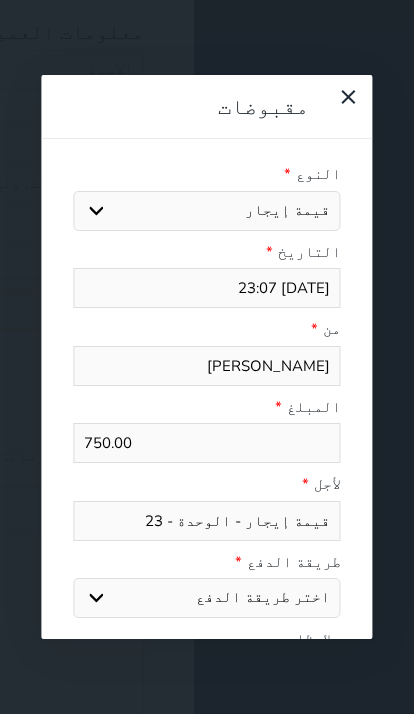 select on "mada" 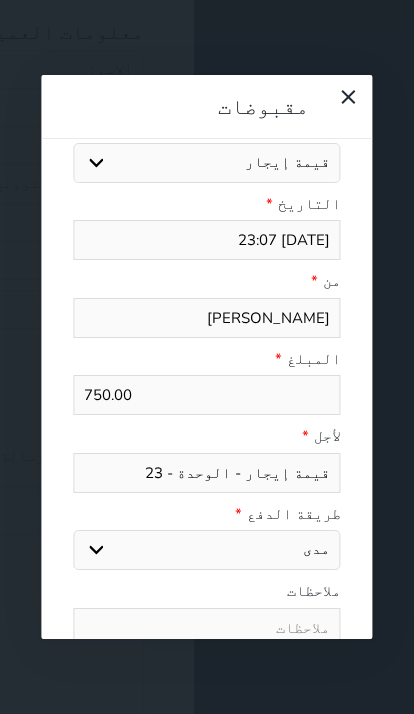 scroll, scrollTop: 49, scrollLeft: 0, axis: vertical 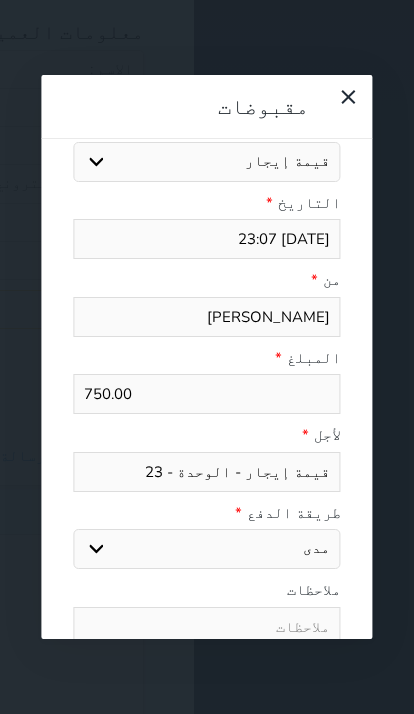 click on "750.00" at bounding box center (206, 394) 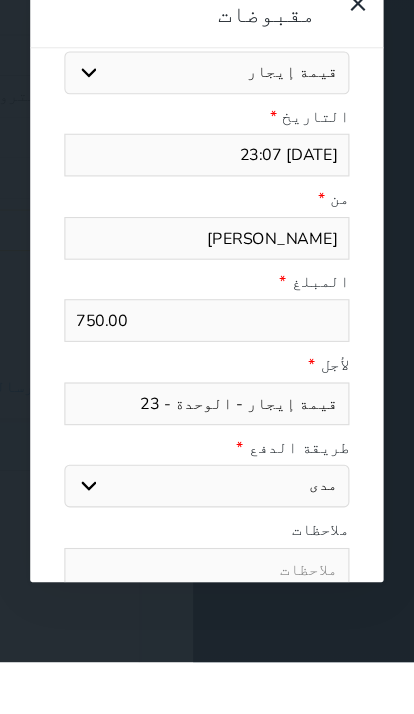click on "750.00" at bounding box center [206, 394] 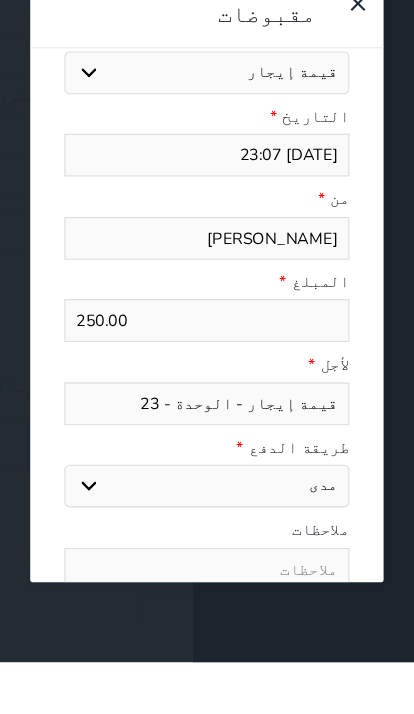type on "250.00" 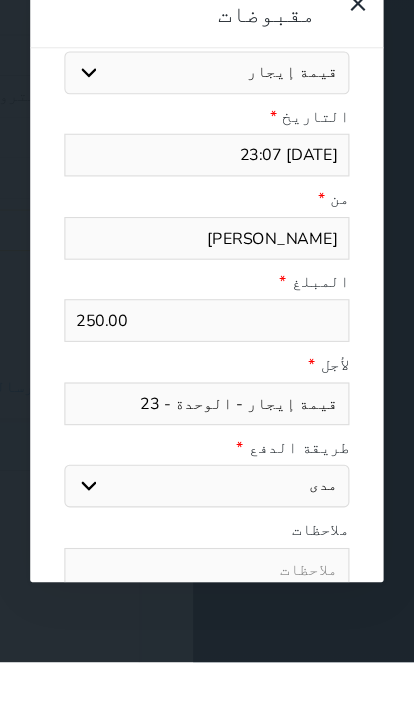 click on "اختر طريقة الدفع   دفع نقدى   تحويل بنكى   مدى   بطاقة ائتمان   آجل" at bounding box center (206, 549) 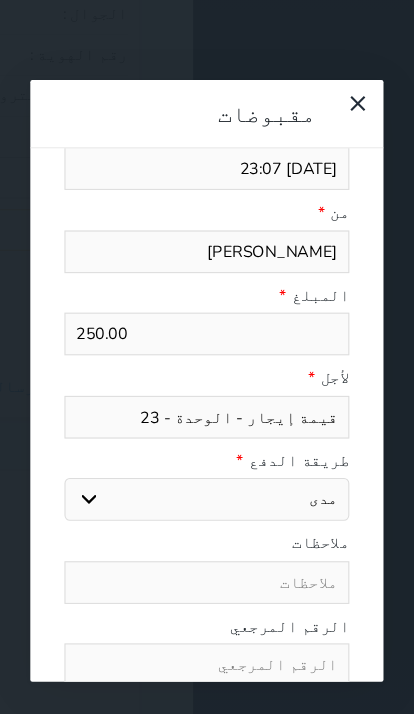 scroll, scrollTop: 131, scrollLeft: 0, axis: vertical 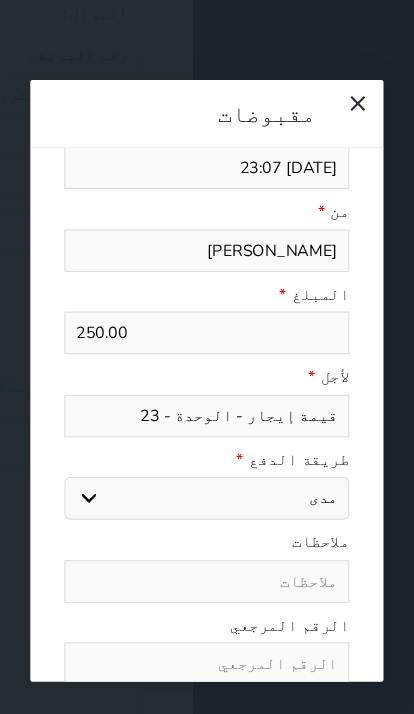 click at bounding box center (206, 622) 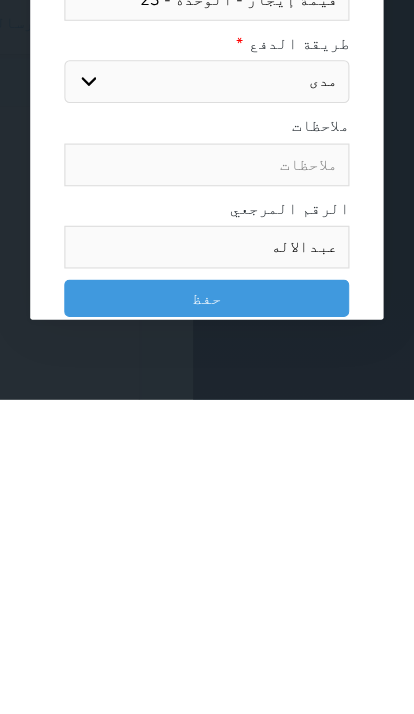 scroll, scrollTop: 181, scrollLeft: 0, axis: vertical 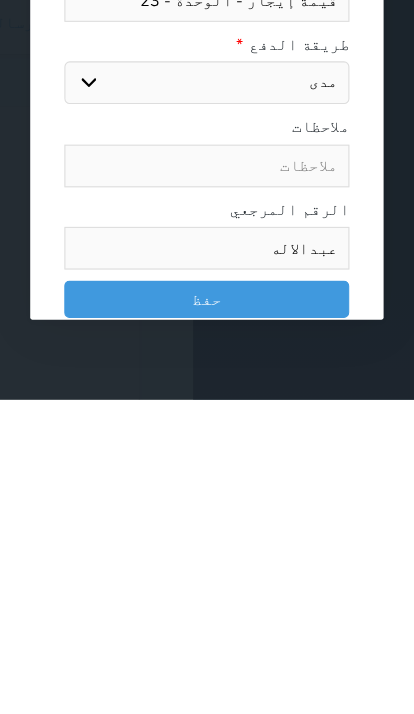 type on "عبدالاله" 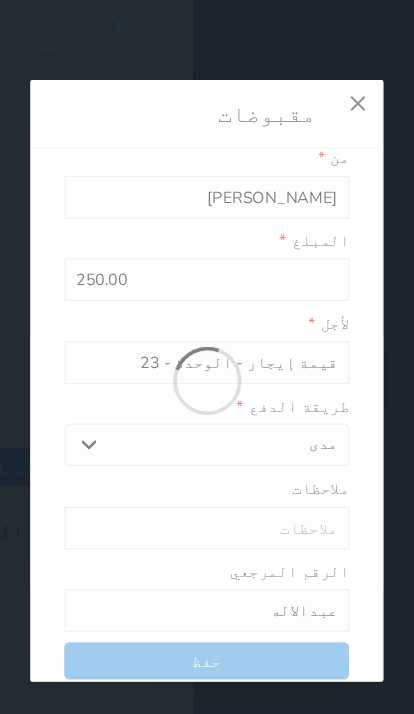 select 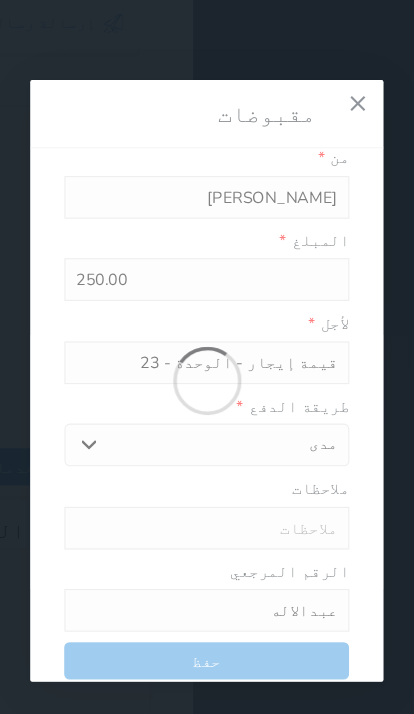 type 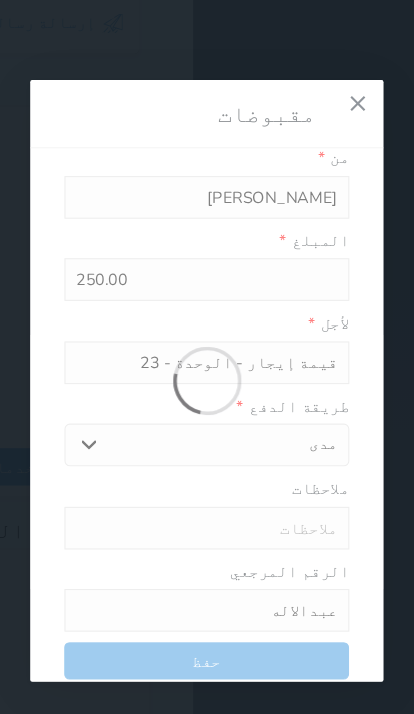 type on "0" 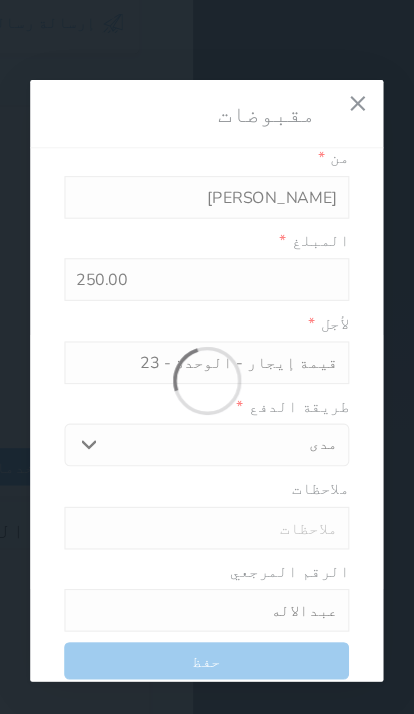 select 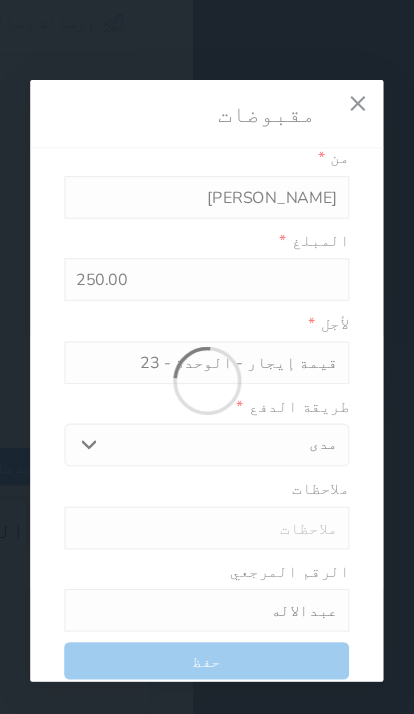type on "0" 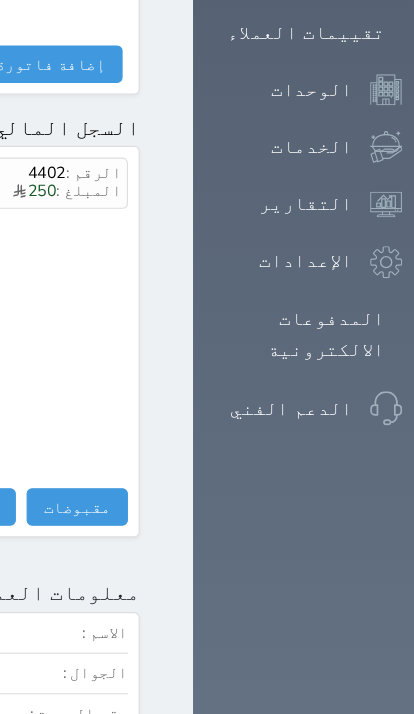 click on "مقبوضات" at bounding box center [85, 474] 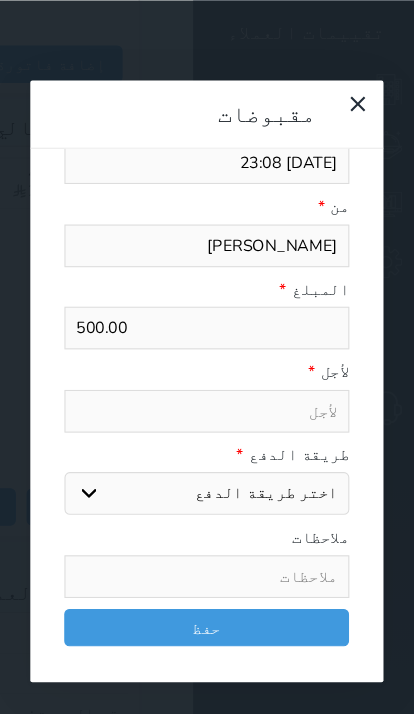 scroll, scrollTop: 1309, scrollLeft: 0, axis: vertical 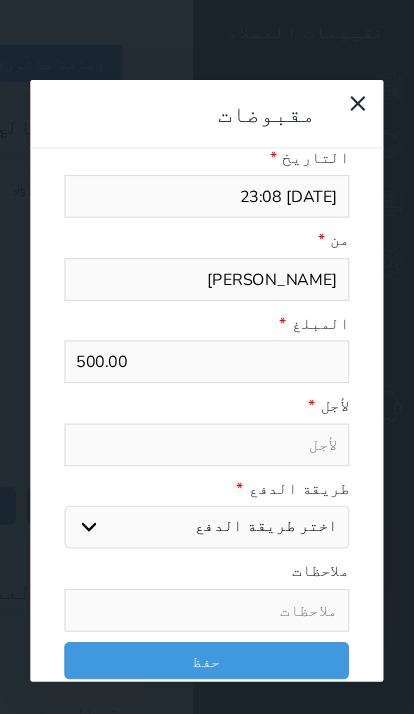click on "[DATE] 23:08" at bounding box center [206, 184] 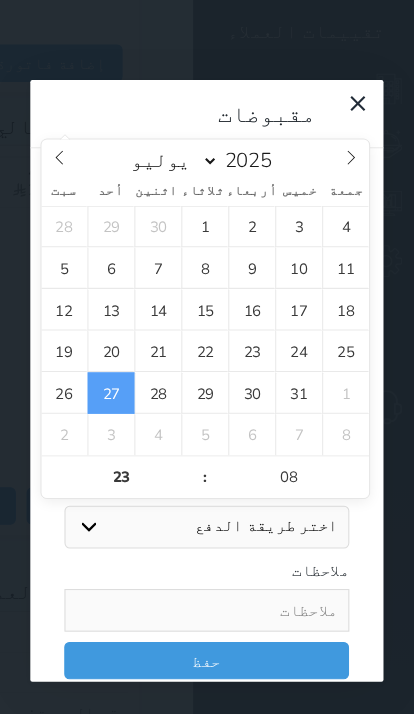 select 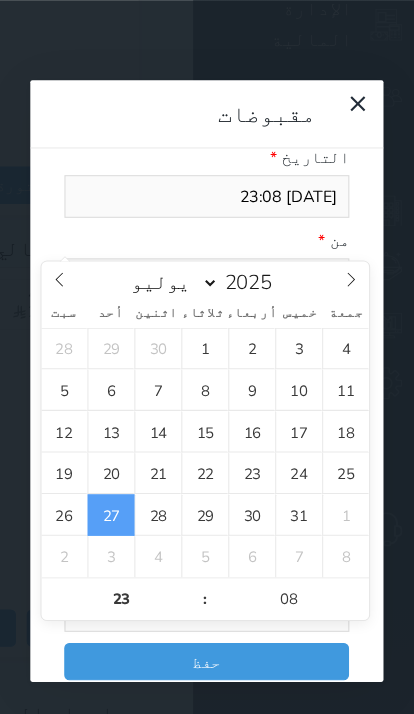 scroll, scrollTop: 1191, scrollLeft: 0, axis: vertical 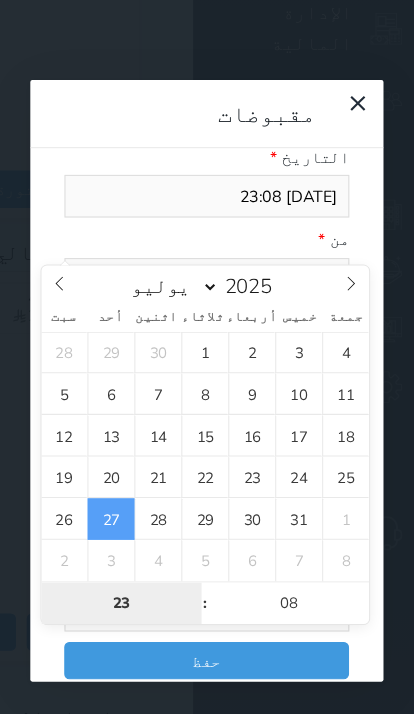 click on "23" at bounding box center [127, 566] 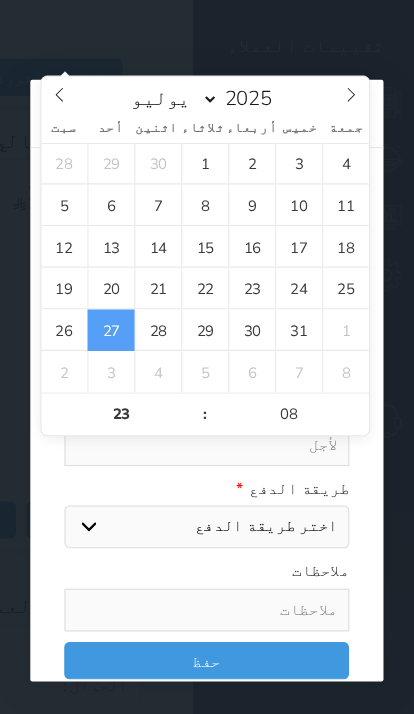 scroll, scrollTop: 1297, scrollLeft: 0, axis: vertical 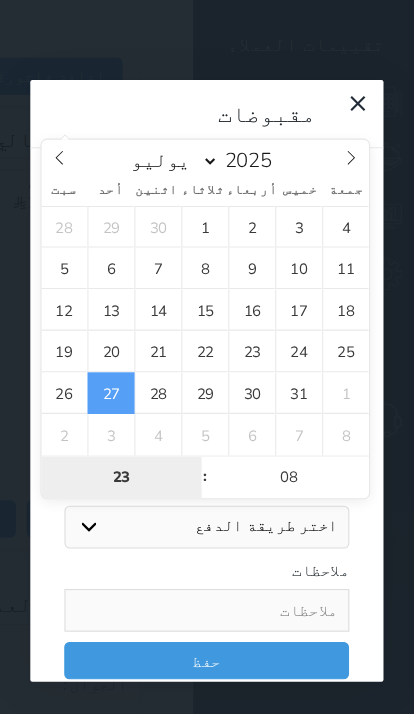 click on "23" at bounding box center (127, 448) 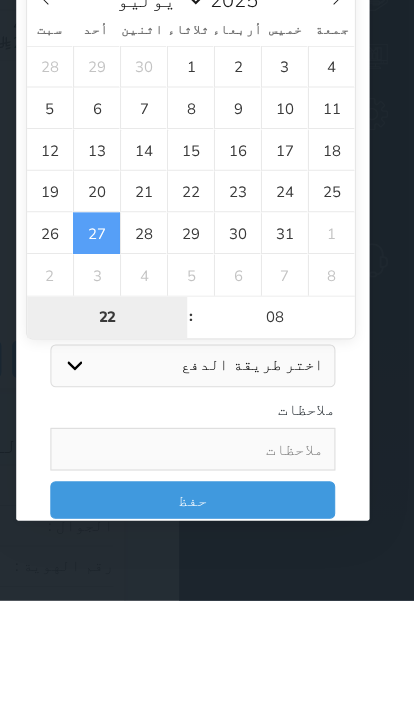 type on "22" 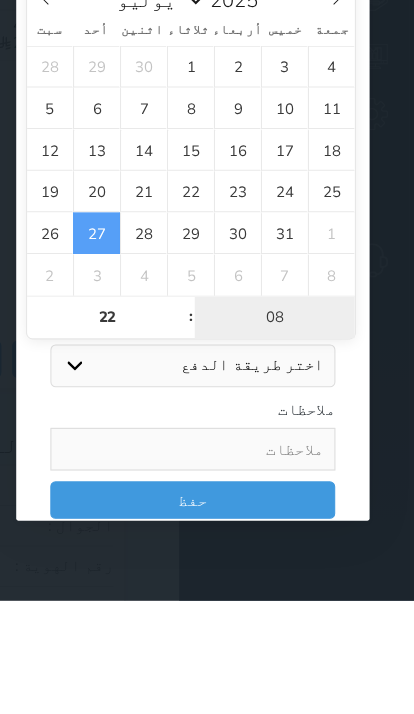 click on "08" at bounding box center (284, 449) 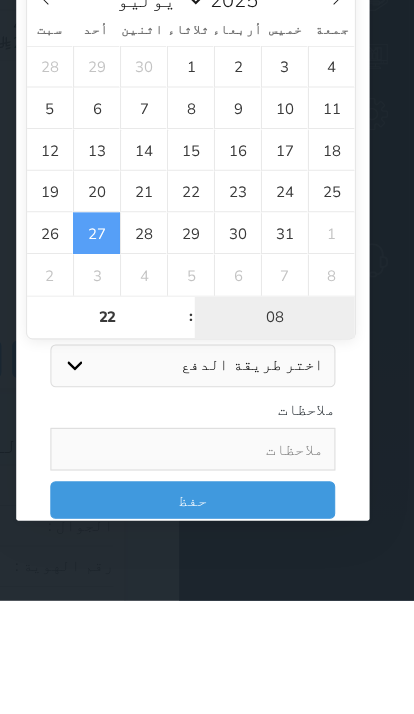select 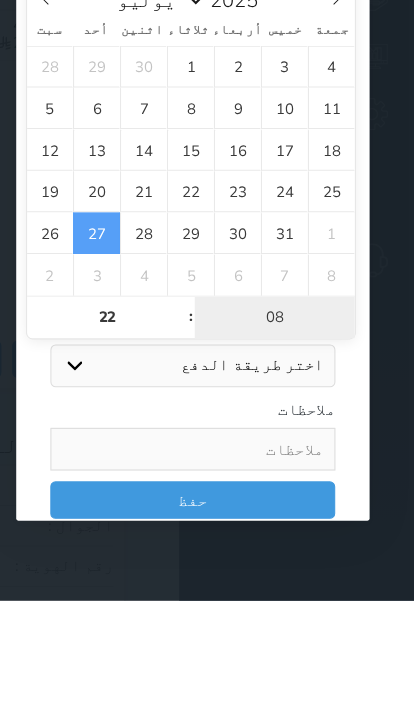 select 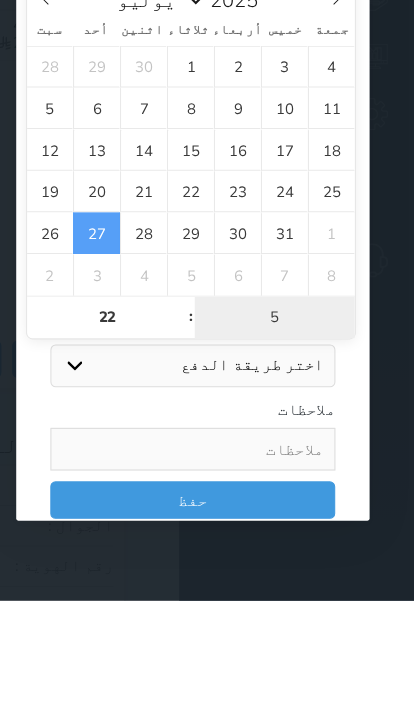 type on "59" 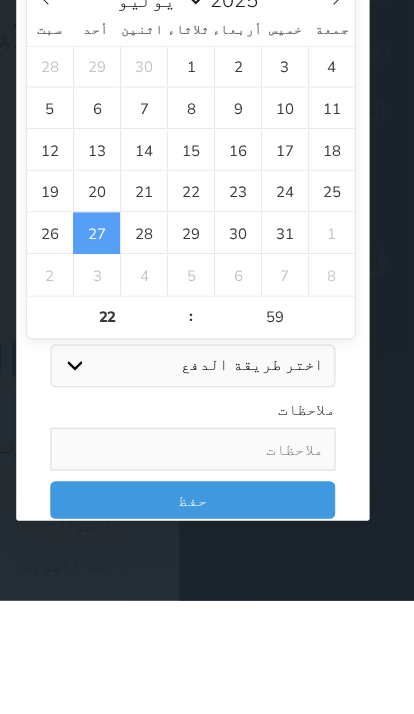 type on "[DATE] 22:59" 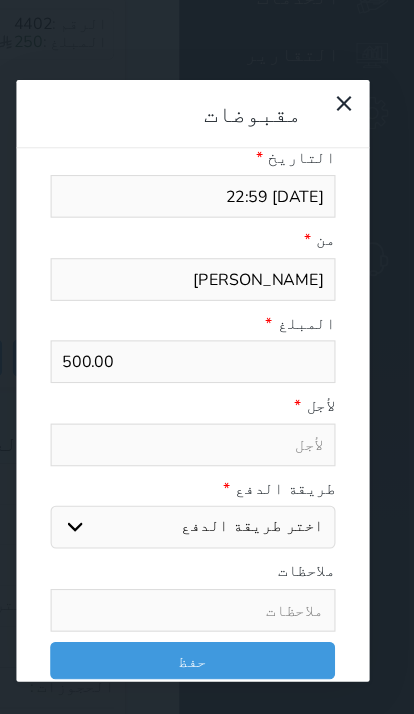 select 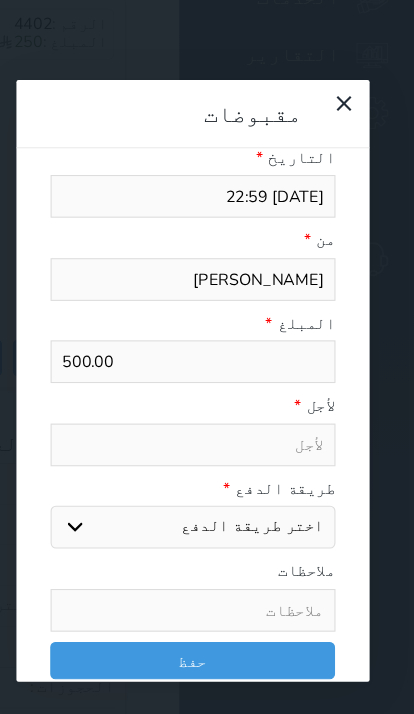 select 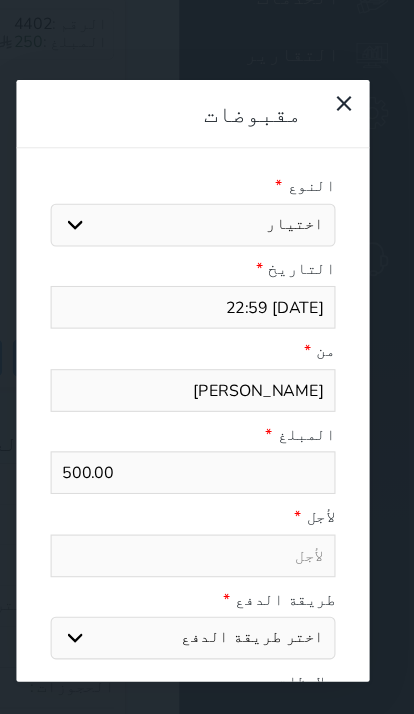 scroll, scrollTop: 0, scrollLeft: 0, axis: both 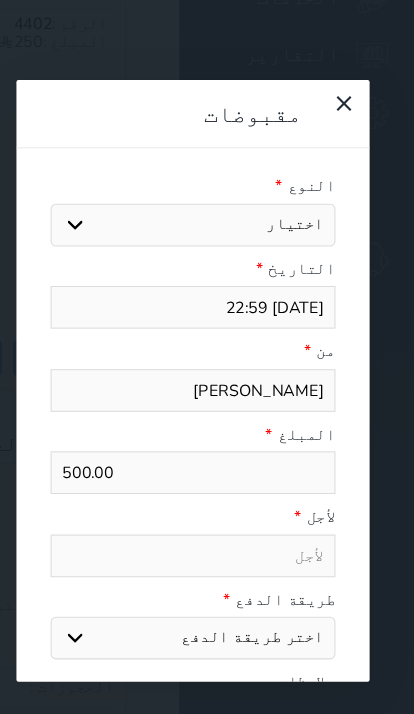 click on "اختيار   مقبوضات عامة قيمة إيجار فواتير تامين عربون لا ينطبق آخر مغسلة واي فاي - الإنترنت مواقف السيارات طعام الأغذية والمشروبات مشروبات المشروبات الباردة المشروبات الساخنة الإفطار غداء عشاء مخبز و كعك حمام سباحة الصالة الرياضية سبا و خدمات الجمال اختيار وإسقاط (خدمات النقل) ميني بار كابل - تلفزيون سرير إضافي تصفيف الشعر التسوق خدمات الجولات السياحية المنظمة خدمات الدليل السياحي" at bounding box center (206, 211) 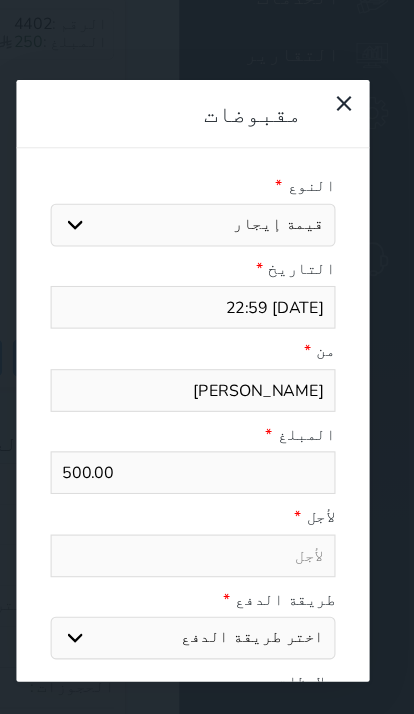 select 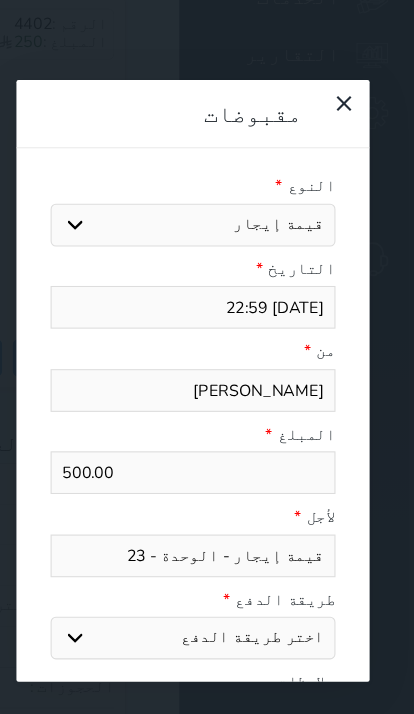 click on "اختر طريقة الدفع   دفع نقدى   تحويل بنكى   مدى   بطاقة ائتمان   آجل" at bounding box center (206, 598) 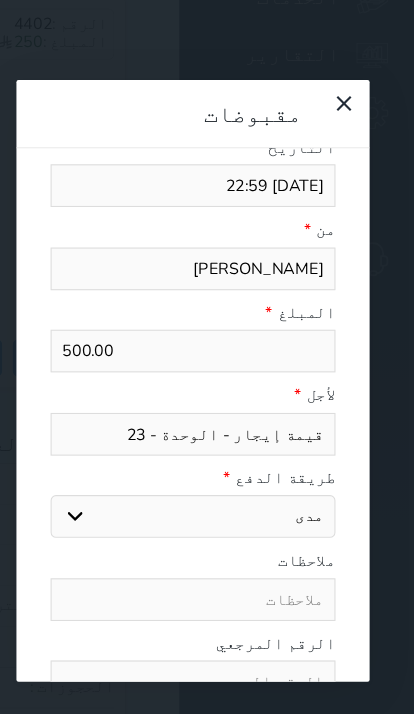 scroll, scrollTop: 128, scrollLeft: 0, axis: vertical 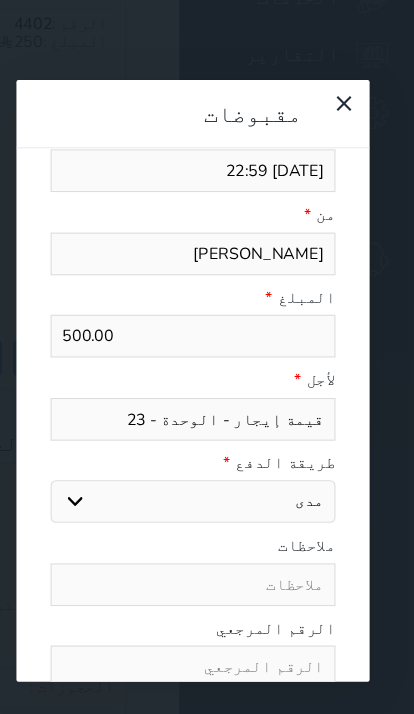 click at bounding box center [206, 625] 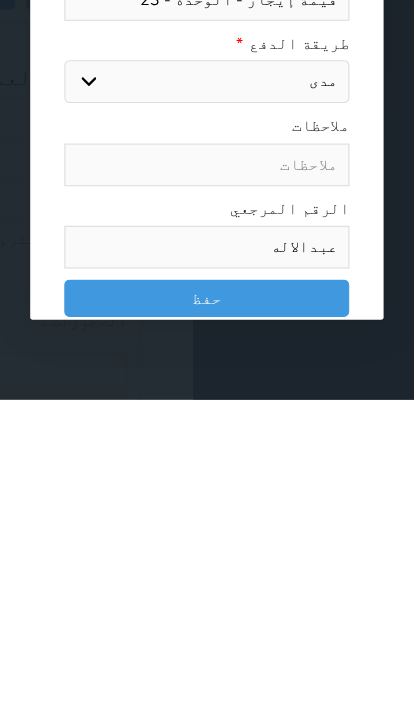 scroll, scrollTop: 181, scrollLeft: 0, axis: vertical 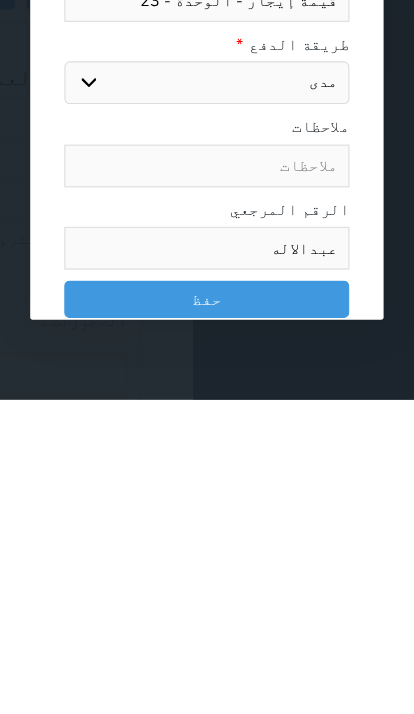 type on "عبدالاله" 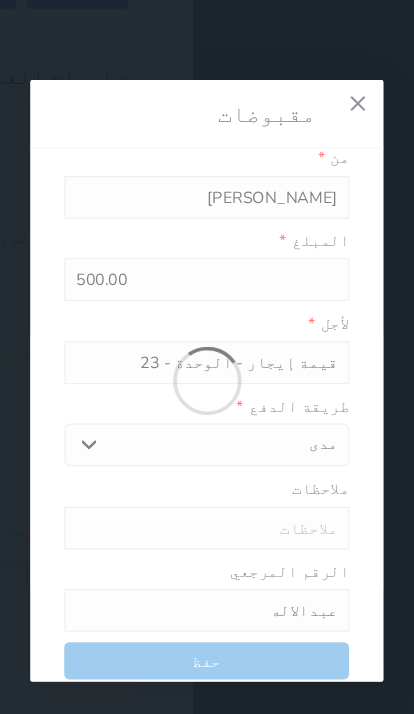 select 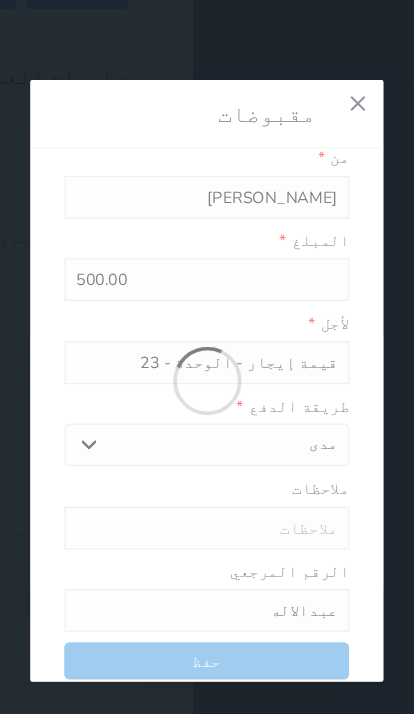 type 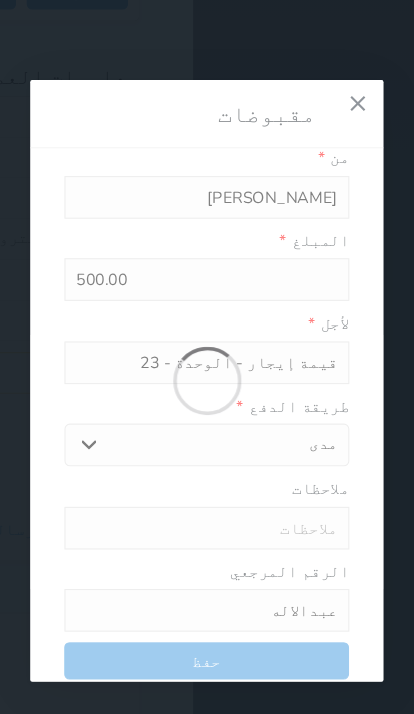 type on "0" 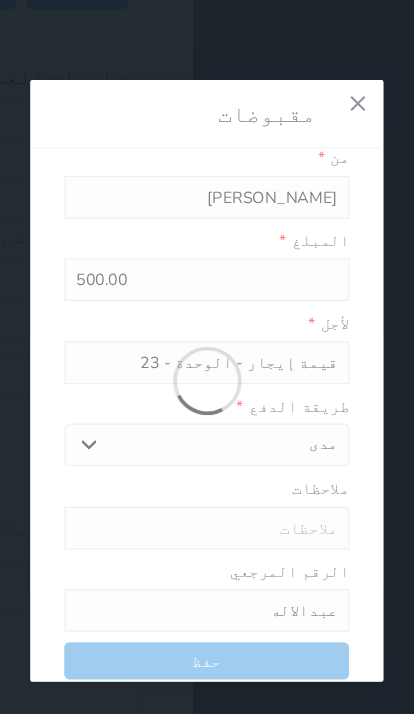 select 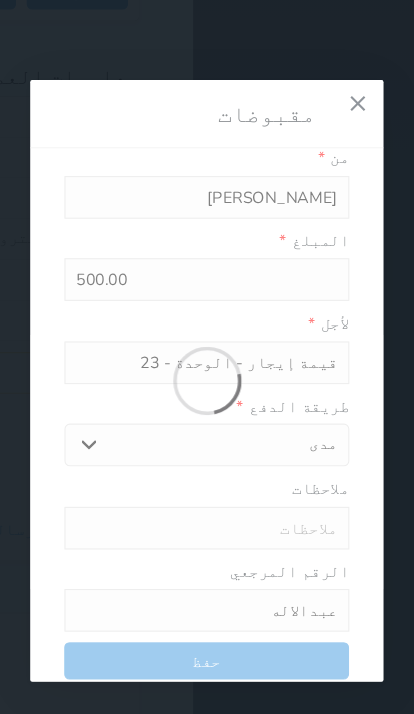 type on "0" 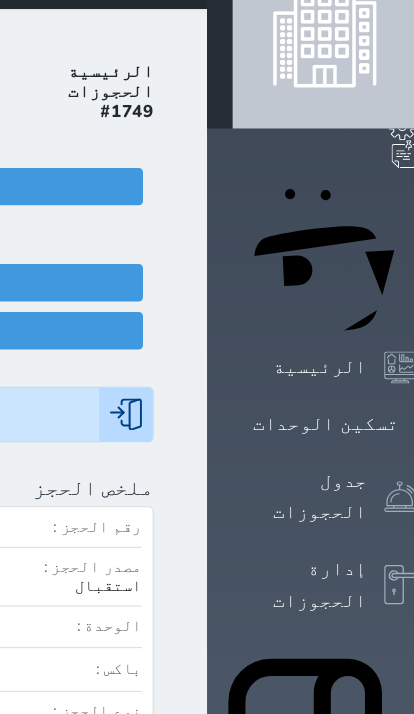 scroll, scrollTop: 0, scrollLeft: 0, axis: both 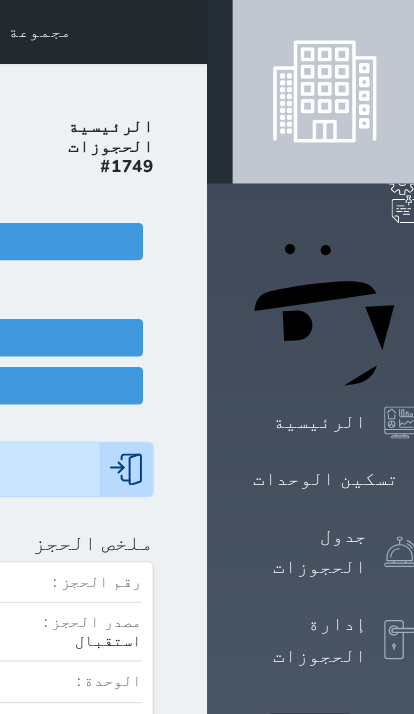 click at bounding box center [170, 30] 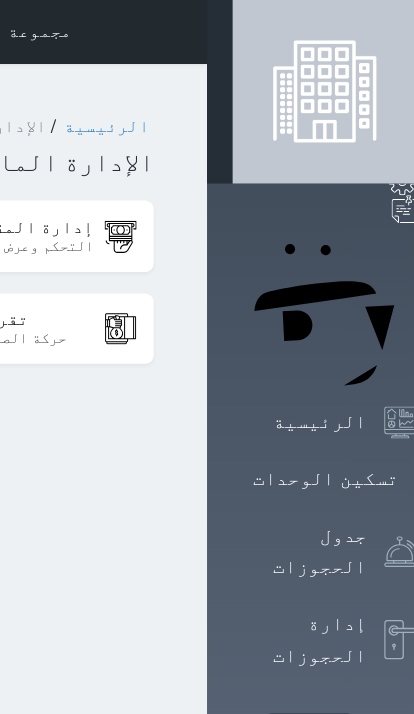 click on "التحكم وعرض سندات القبض" at bounding box center [-27, 231] 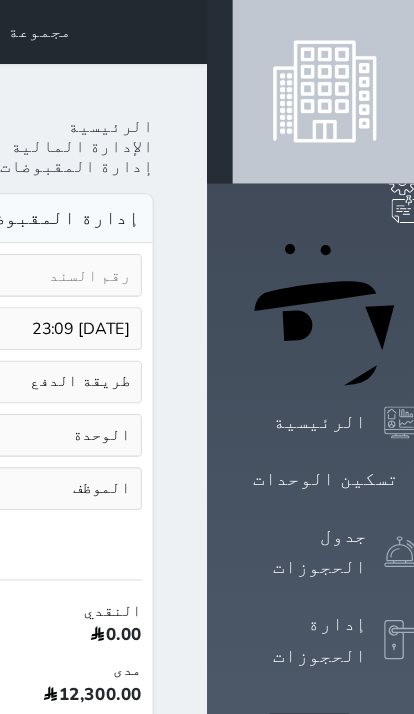 click on "طريقة الدفع   دفع نقدى   تحويل بنكى   مدى   بطاقة ائتمان   آجل   رد ايراد" at bounding box center (-97, 358) 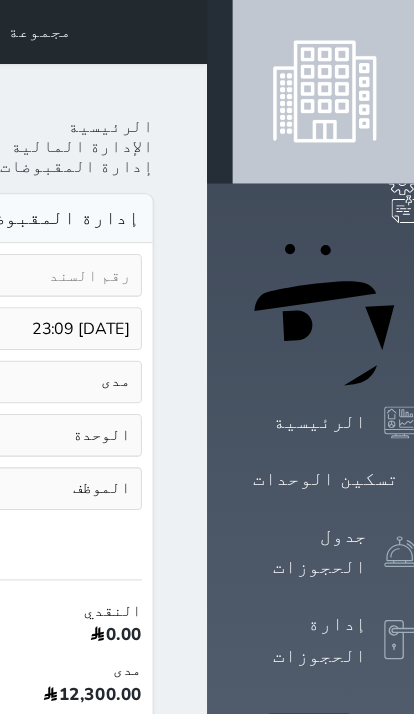 click on "Your browser does not support the audio element.
حجز جماعي جديد   حجز جديد             الرئيسية     تسكين الوحدات     جدول الحجوزات     إدارة الحجوزات     POS     الإدارة المالية     العملاء     تقييمات العملاء     الوحدات     الخدمات     التقارير     الإعدادات                                 المدفوعات الالكترونية     الدعم الفني
مجموعة همس الوليد لشقق الفندقية
حجز جماعي جديد   حجز جديد   غير مرتبط مع منصة زاتكا المرحلة الثانية   غير مرتبط مع شموس   غير مرتبط مع المنصة الوطنية للرصد السياحي             إشعار   الغرفة   النزيل   المصدر
[PERSON_NAME]
الرئيسية الإدارة المالية" at bounding box center [-226, 1094] 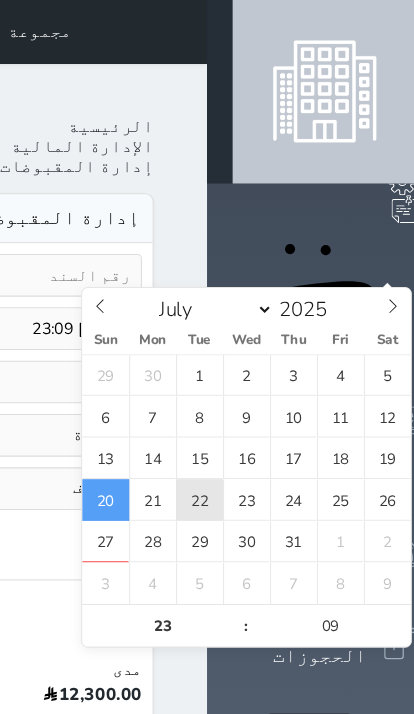 click on "22" at bounding box center (187, 468) 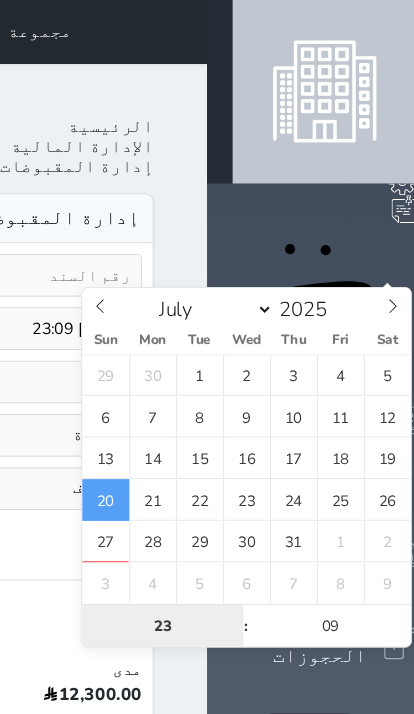 type on "[DATE] 23:09" 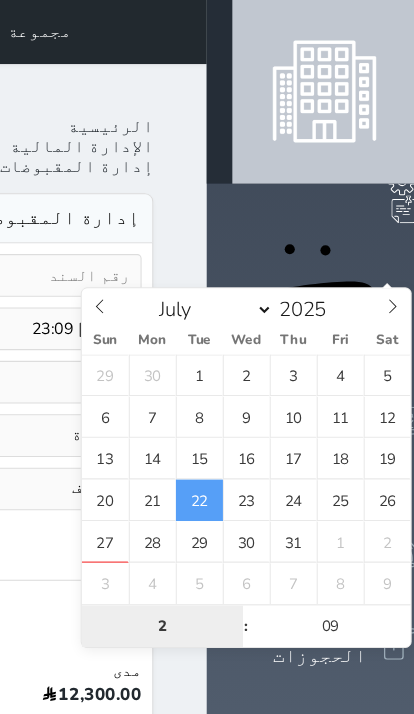 scroll, scrollTop: 82, scrollLeft: 0, axis: vertical 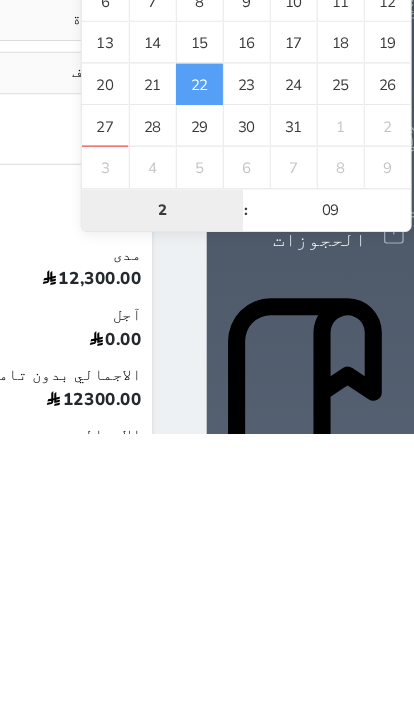 type on "23" 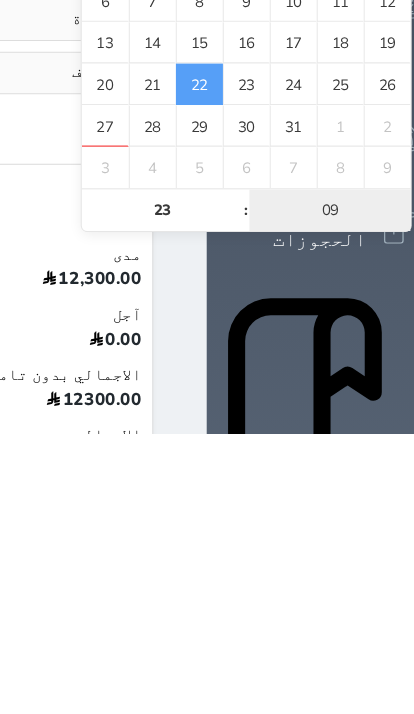 click on "09" at bounding box center [309, 505] 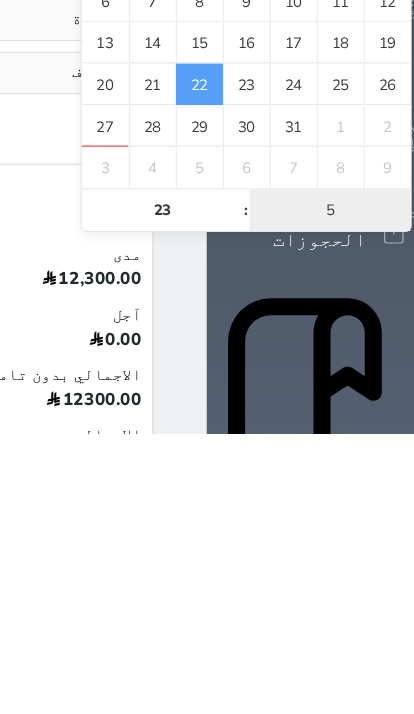 type on "57" 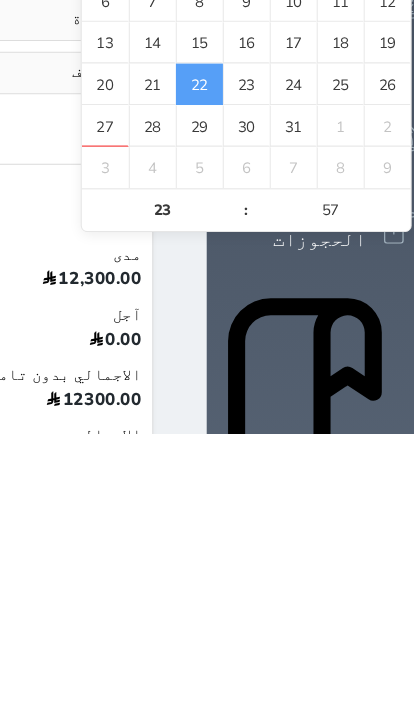 type on "[DATE] 23:57" 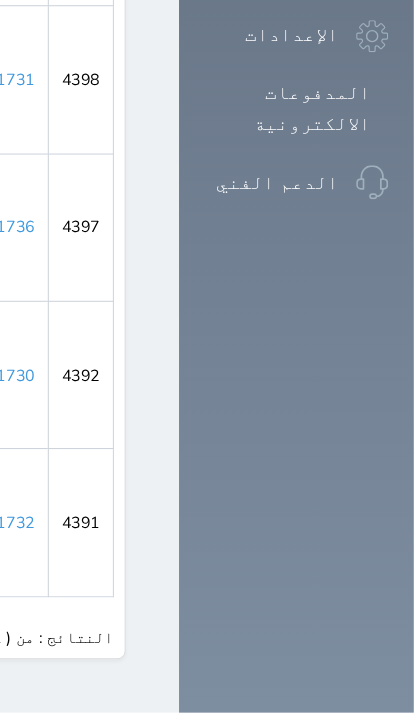 scroll, scrollTop: 1647, scrollLeft: 0, axis: vertical 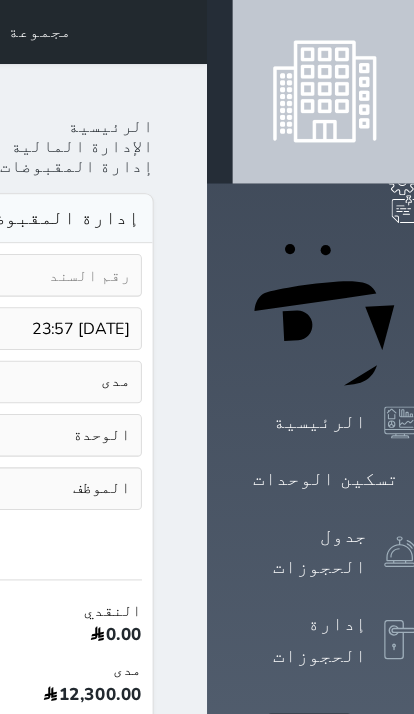 click at bounding box center [170, 30] 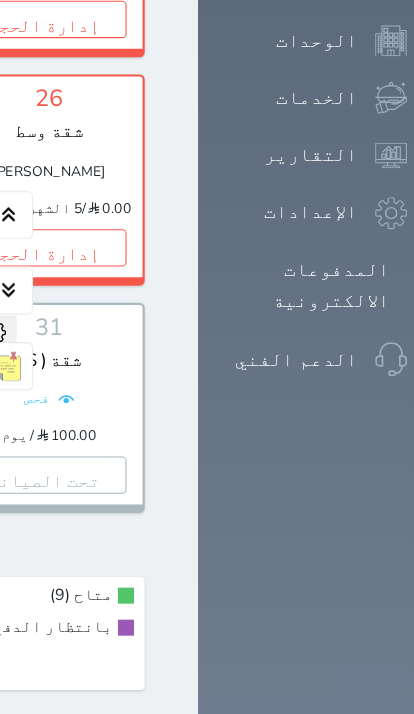 click on "إدارة الحجز" at bounding box center (-537, -409) 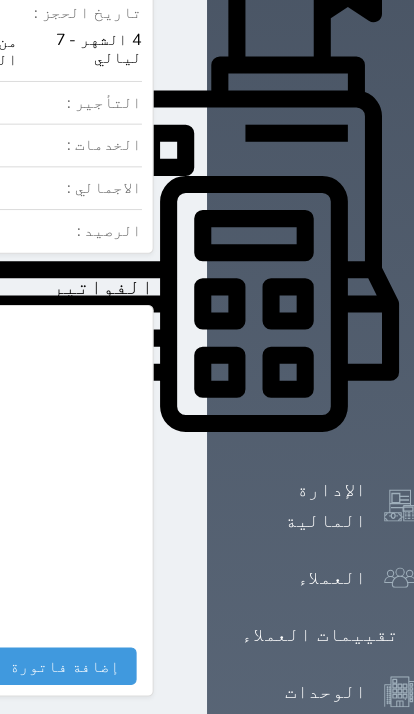 scroll, scrollTop: 731, scrollLeft: 0, axis: vertical 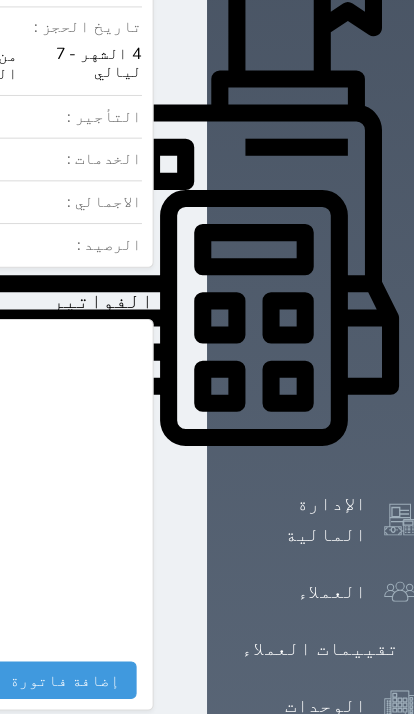 click at bounding box center [170, -701] 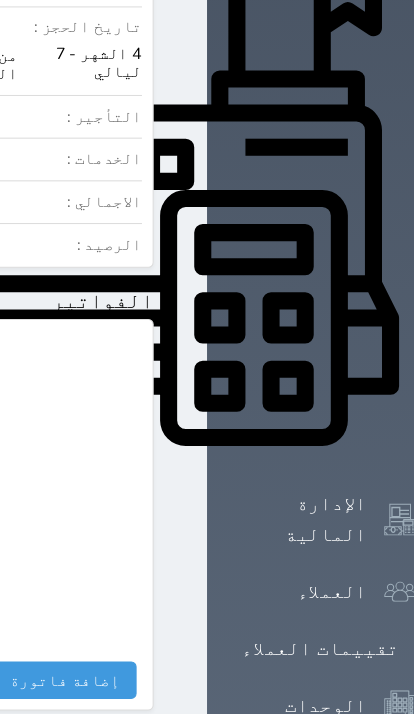 click on "الإدارة المالية" at bounding box center [281, 487] 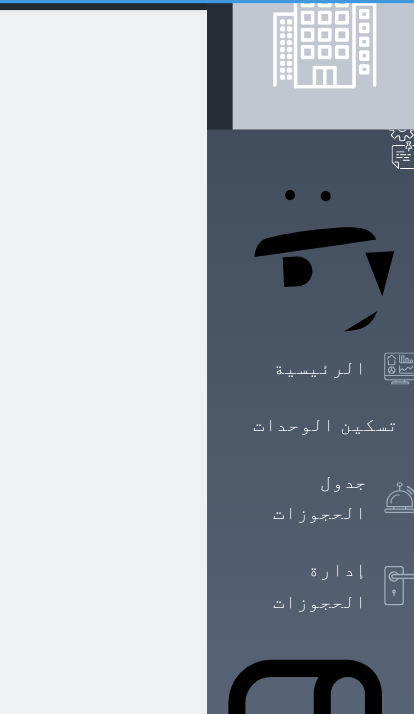 scroll, scrollTop: 0, scrollLeft: 0, axis: both 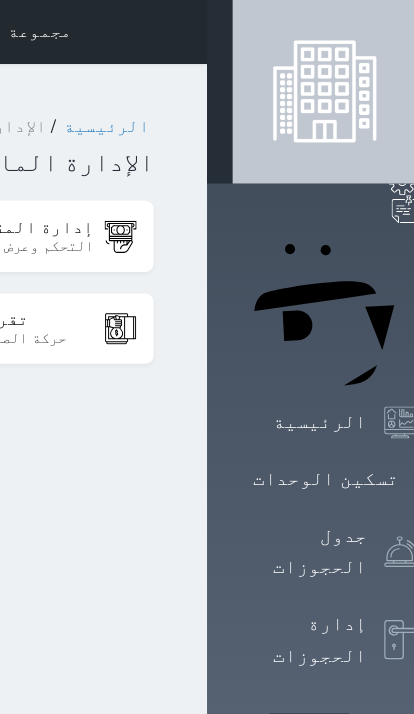 click on "التحكم وعرض سندات القبض" at bounding box center [-27, 231] 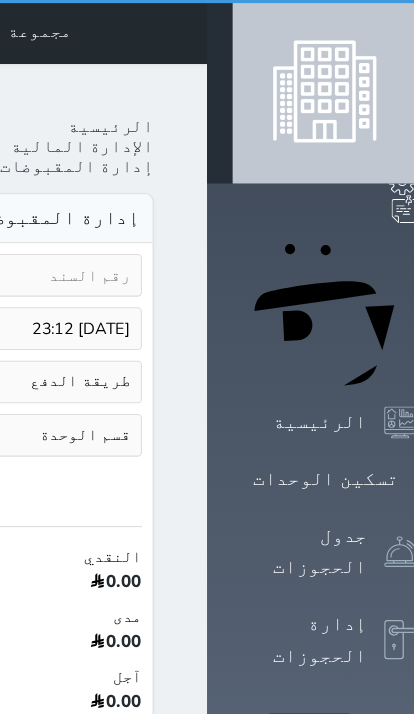scroll, scrollTop: 0, scrollLeft: 0, axis: both 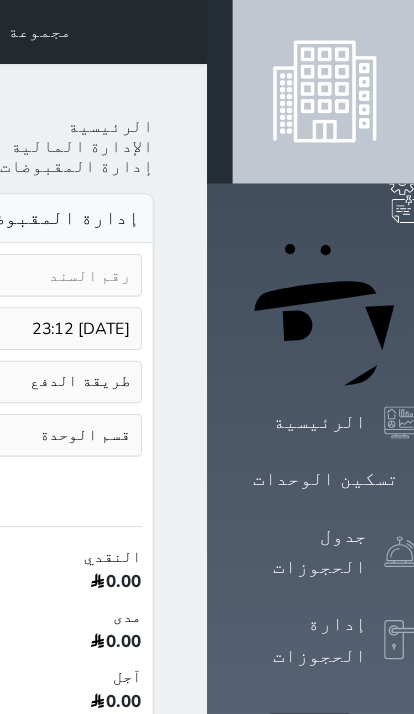 select on "6" 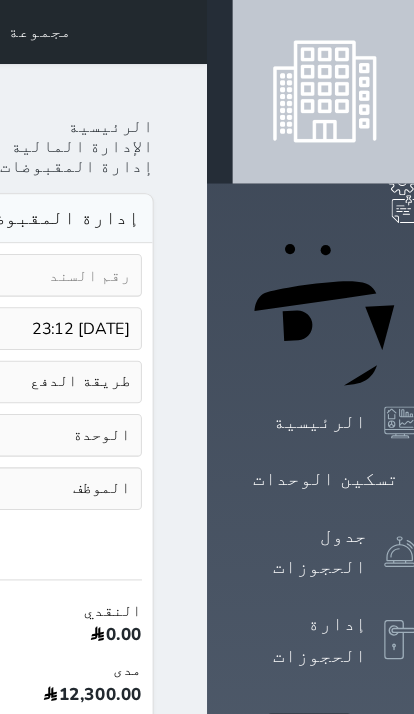 click on "Your browser does not support the audio element.
حجز جماعي جديد   حجز جديد             الرئيسية     تسكين الوحدات     جدول الحجوزات     إدارة الحجوزات     POS     الإدارة المالية     العملاء     تقييمات العملاء     الوحدات     الخدمات     التقارير     الإعدادات                                 المدفوعات الالكترونية     الدعم الفني
مجموعة همس الوليد لشقق الفندقية
حجز جماعي جديد   حجز جديد   غير مرتبط مع منصة زاتكا المرحلة الثانية   غير مرتبط مع شموس   غير مرتبط مع المنصة الوطنية للرصد السياحي             إشعار   الغرفة   النزيل   المصدر
[PERSON_NAME]
الرئيسية الإدارة المالية" at bounding box center (-226, 1370) 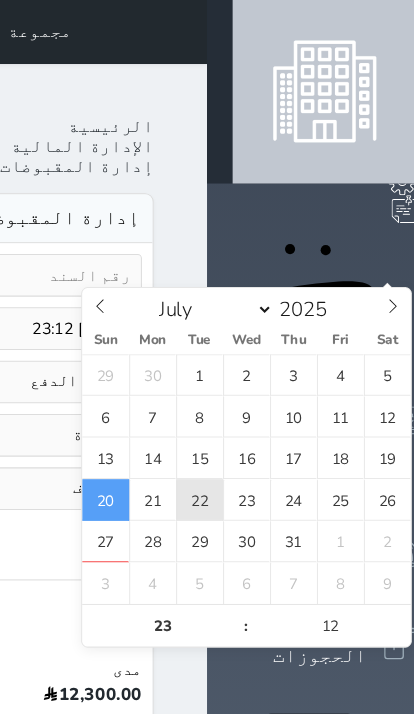 click on "22" at bounding box center [187, 468] 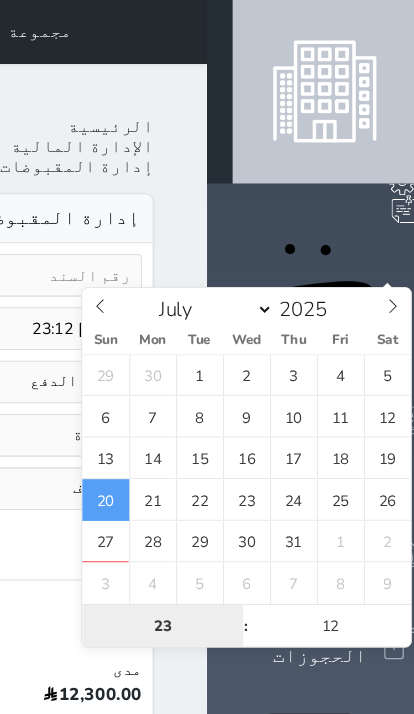 type on "[DATE] 23:12" 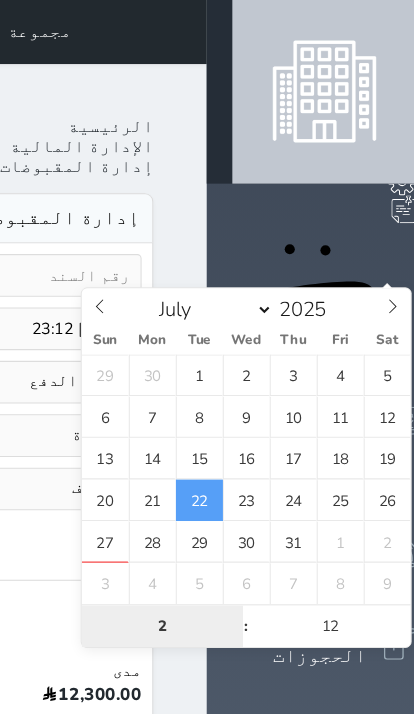 scroll, scrollTop: 82, scrollLeft: 0, axis: vertical 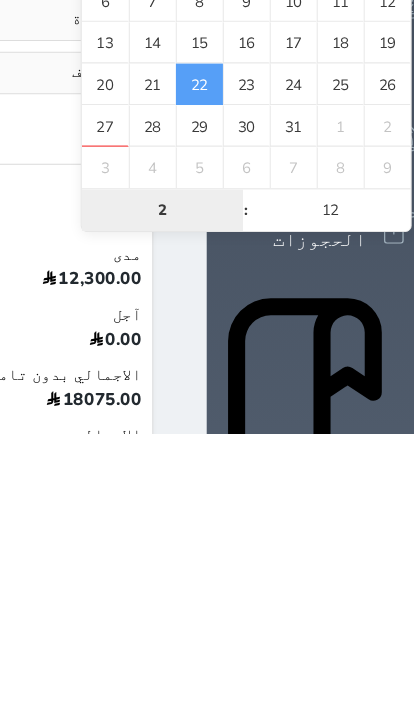 type on "23" 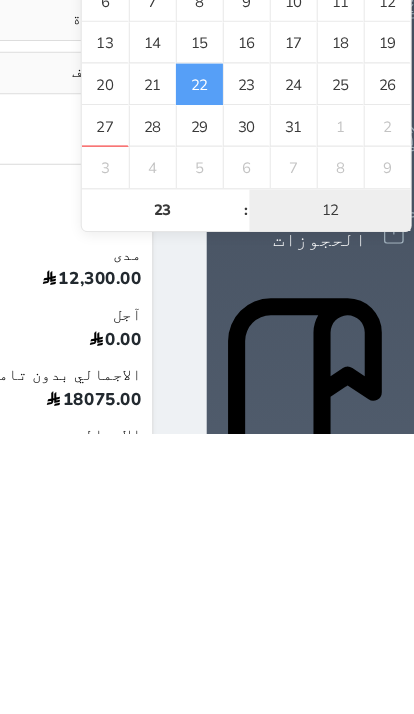 click on "12" at bounding box center (309, 505) 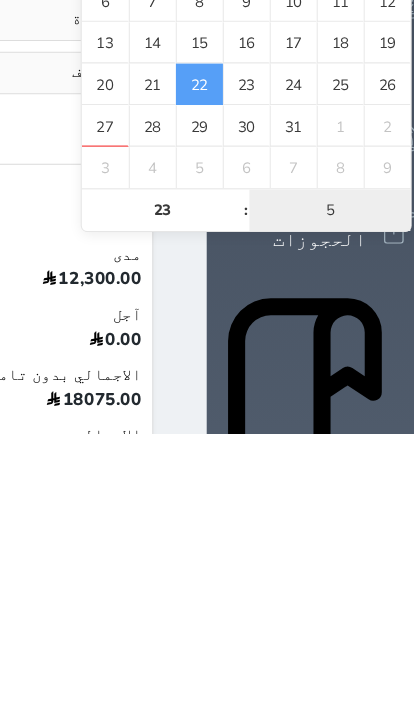 type on "57" 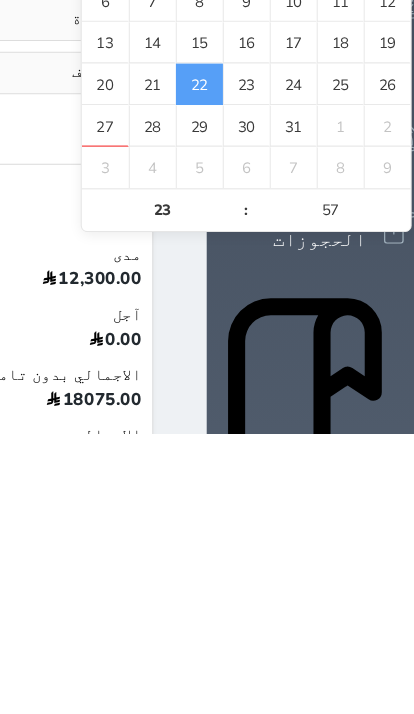 type on "[DATE] 23:57" 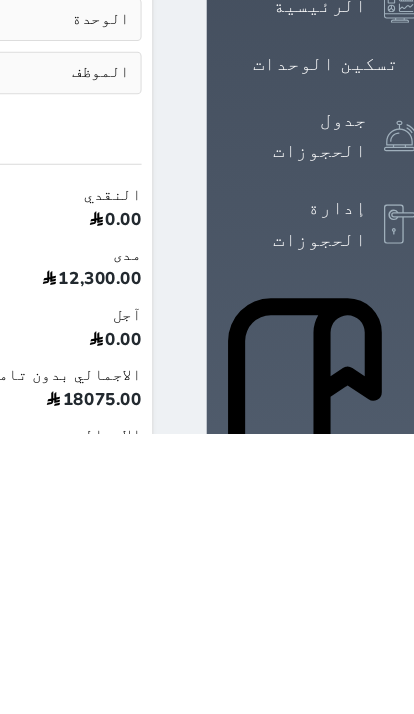 scroll, scrollTop: 1, scrollLeft: 0, axis: vertical 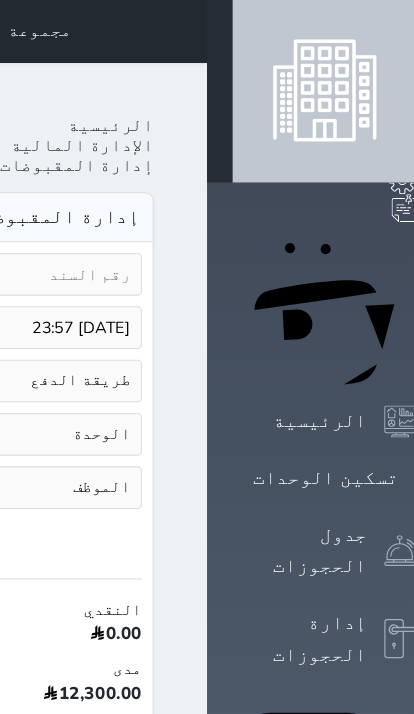 click on "طريقة الدفع   دفع نقدى   تحويل بنكى   مدى   بطاقة ائتمان   آجل   رد ايراد" at bounding box center [-97, 357] 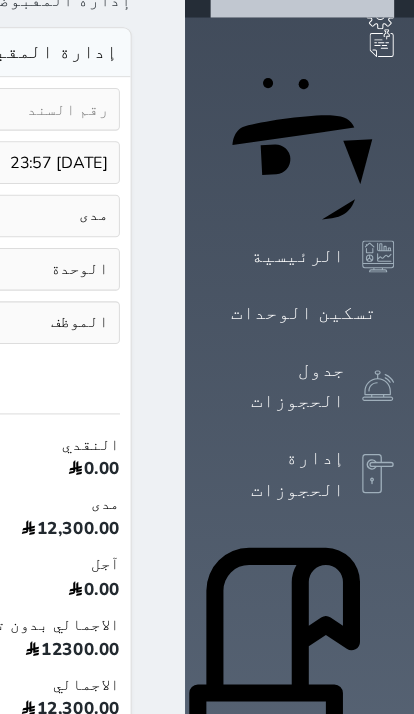 scroll, scrollTop: 0, scrollLeft: 0, axis: both 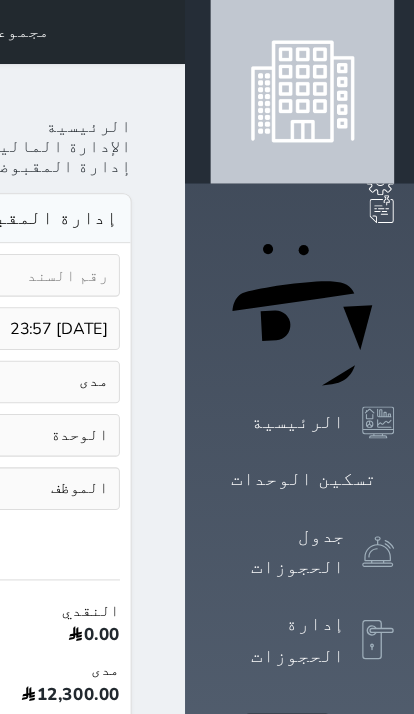 click on "طريقة الدفع   دفع نقدى   تحويل بنكى   مدى   بطاقة ائتمان   آجل   رد ايراد" at bounding box center (-97, 358) 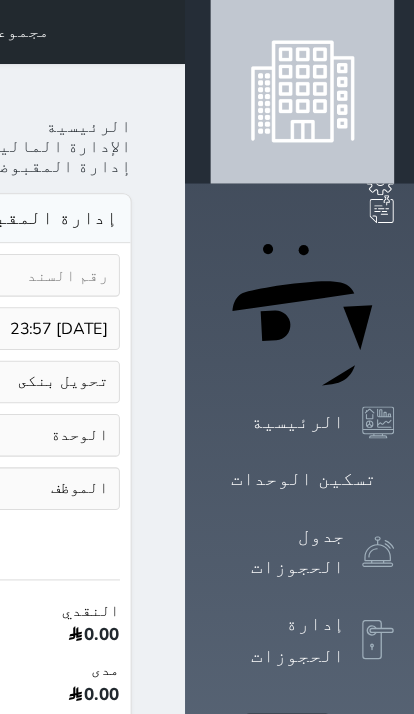 scroll, scrollTop: 0, scrollLeft: 0, axis: both 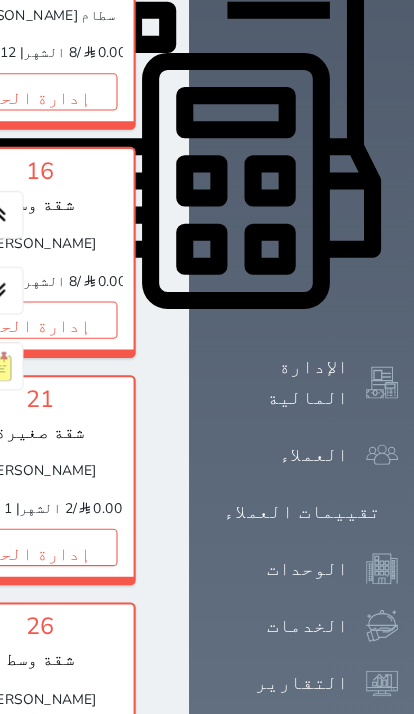 click on "إدارة الحجز" at bounding box center (49, 86) 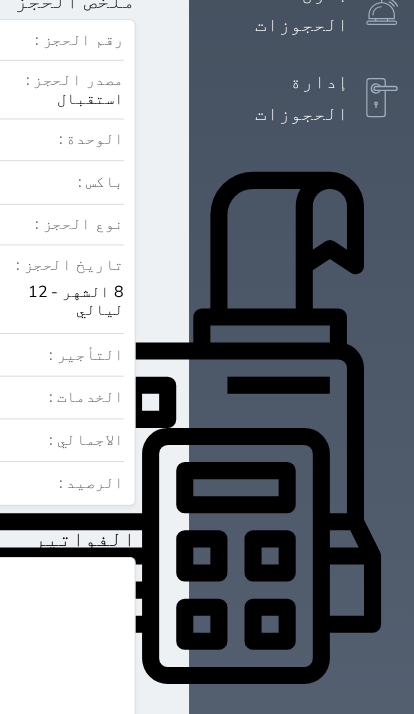 scroll, scrollTop: 279, scrollLeft: 0, axis: vertical 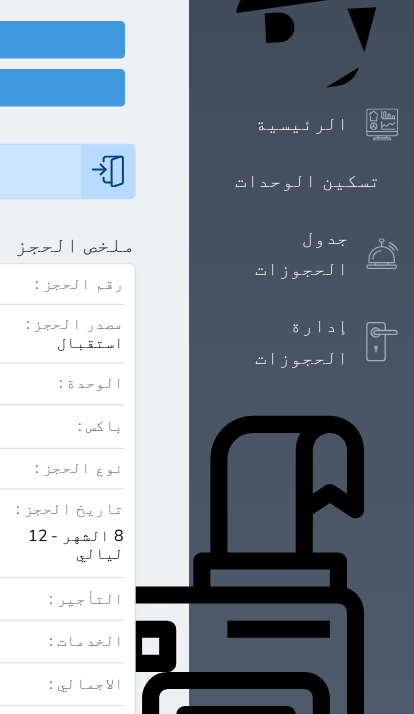 click at bounding box center [-799, 229] 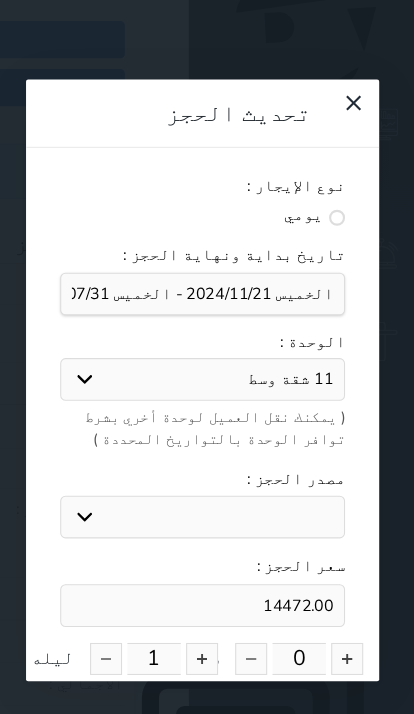 select on "12598" 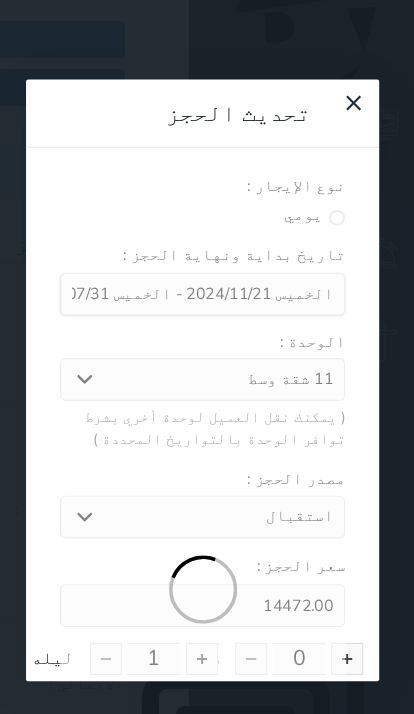 type on "8" 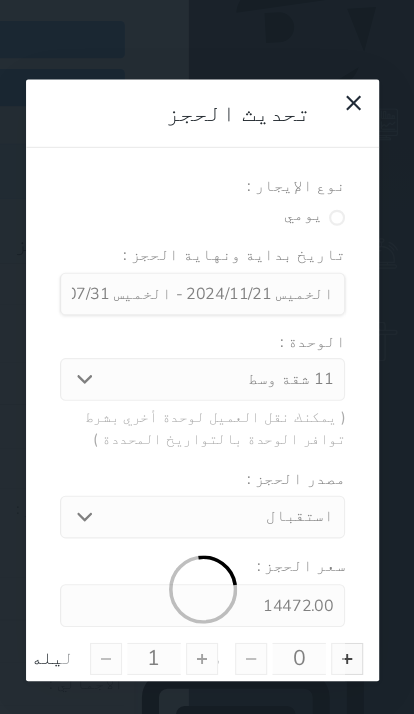 type on "12" 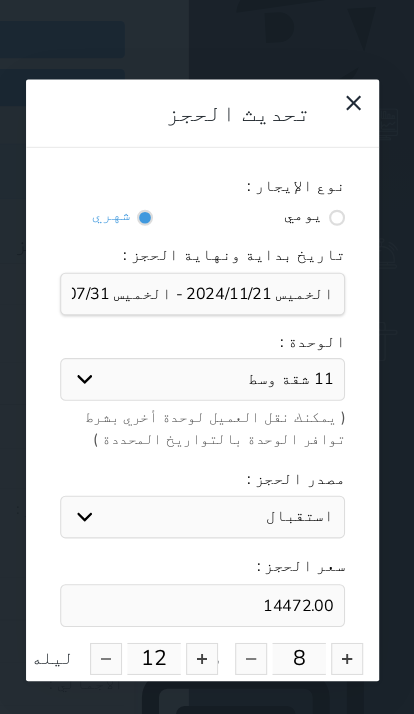 click at bounding box center [343, 618] 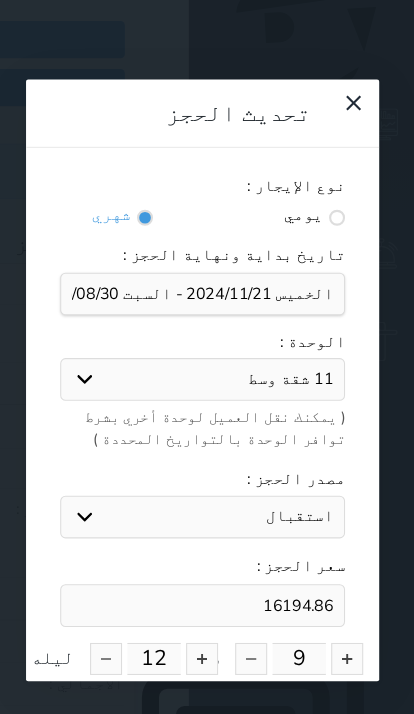 click on "16194.86" at bounding box center [206, 568] 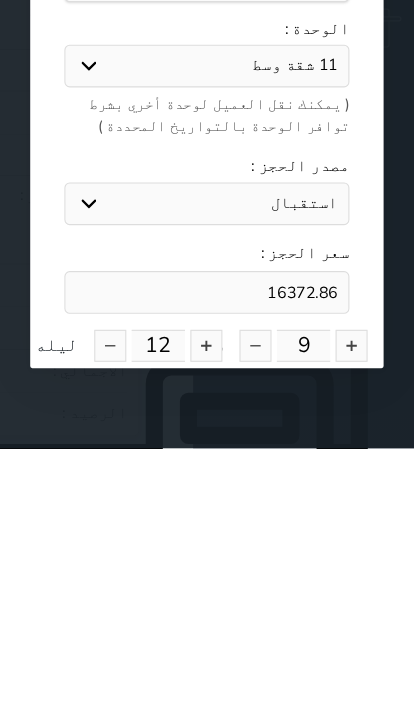 click on "16372.86" at bounding box center (206, 568) 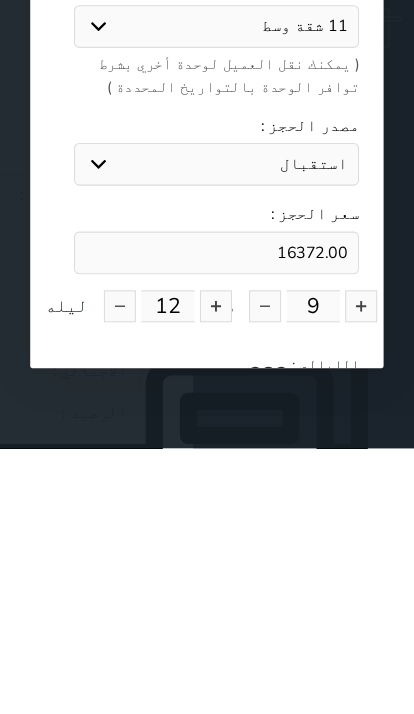 scroll, scrollTop: 38, scrollLeft: -9, axis: both 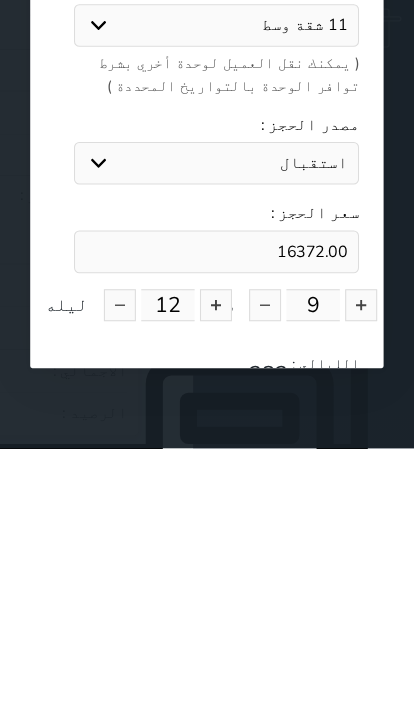 type on "16372.00" 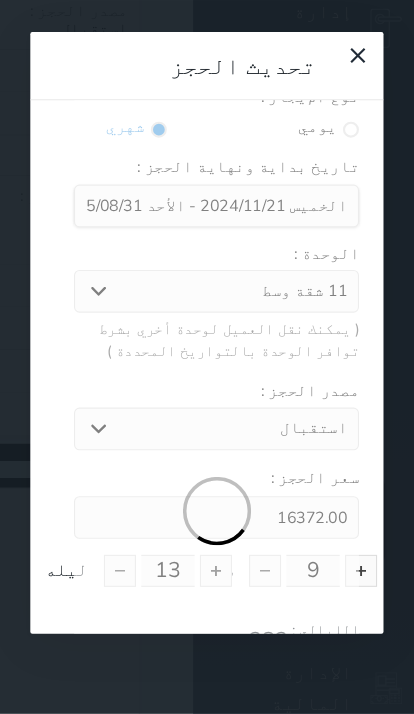 scroll, scrollTop: 529, scrollLeft: 0, axis: vertical 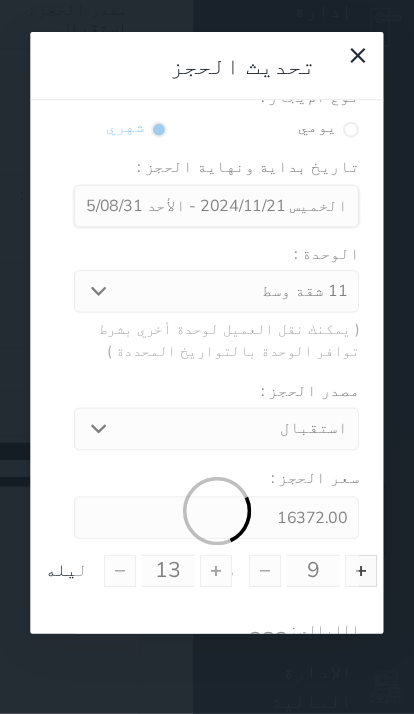 click on "تحديث الحجز                       نوع الإيجار :     يومي     شهري   تاريخ بداية ونهاية الحجز :     الوحدة :   11 شقة وسط   3 شقة صغيرة 7 شقة وسط 8 شقة صغيرة 22 شقة وسط 24 شقة وسط مفروشة   ( يمكنك نقل العميل لوحدة أخري بشرط توافر الوحدة بالتواريخ المحددة )   مصدر الحجز :   جاذر إن استقبال الموقع الإلكتروني بوكينج المسافر اكسبيديا مواقع التواصل الإجتماعي اويو اخرى     سعر الحجز :   16372.00         9     شهر     13     ليله   الليالي :   282 ليالي   الخدمات المشمولة في السعر :   الخدمات المختاره (0)  تحديد الكل  ×  فطار   عدد باكس           البالغون   x 1   1                             الاطفال   x 0   0               نوع الحجز :     تحديث الحجز" at bounding box center [207, 357] 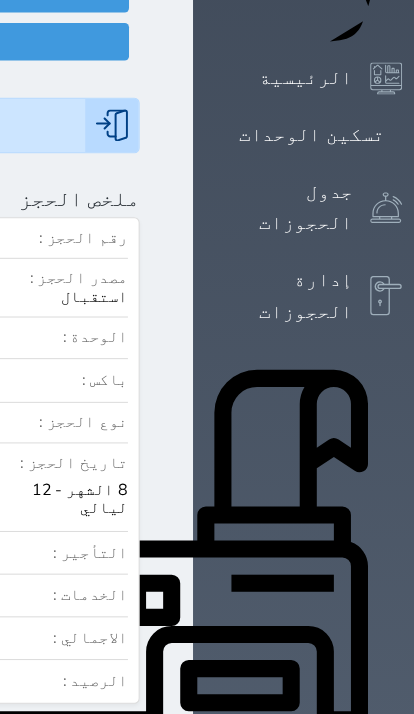 scroll, scrollTop: 301, scrollLeft: 0, axis: vertical 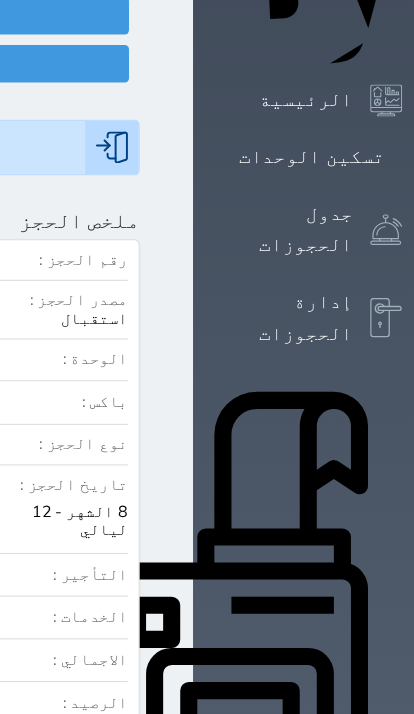 click at bounding box center [-799, 207] 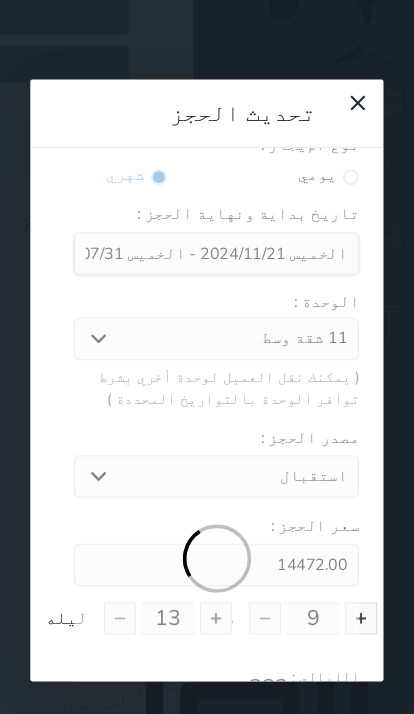 type on "8" 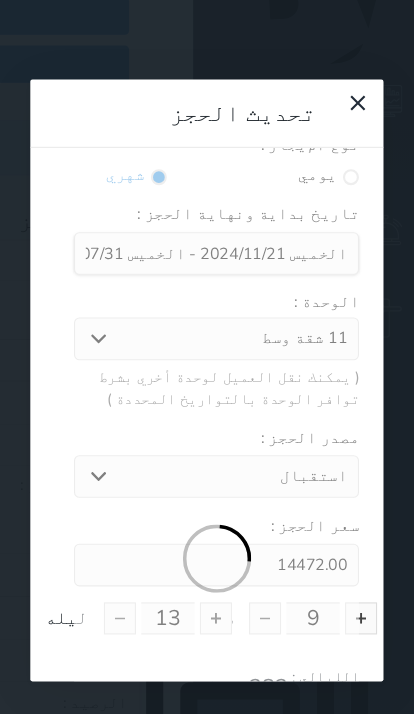 type on "12" 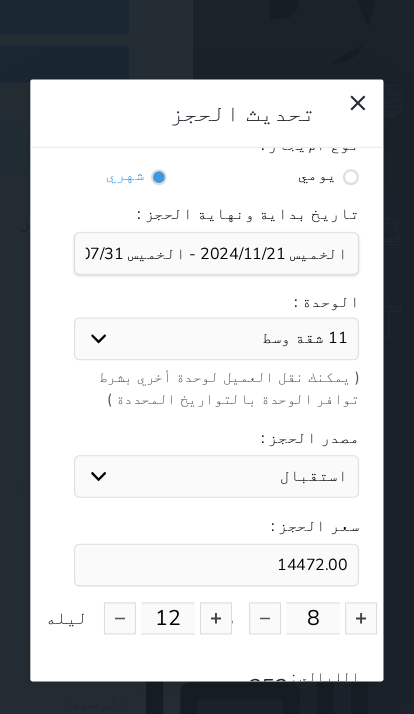 click at bounding box center [352, 580] 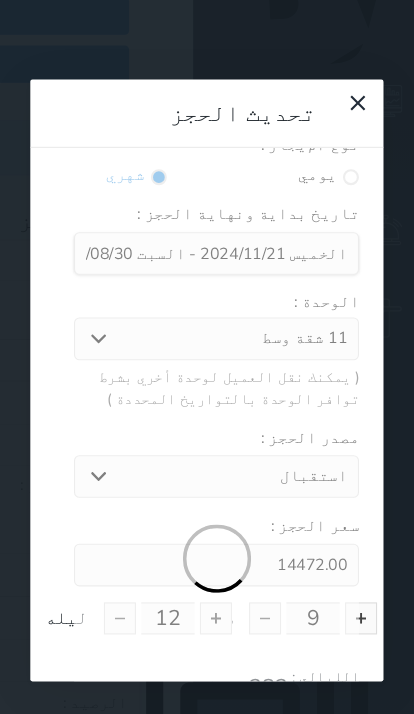 type on "16194.86" 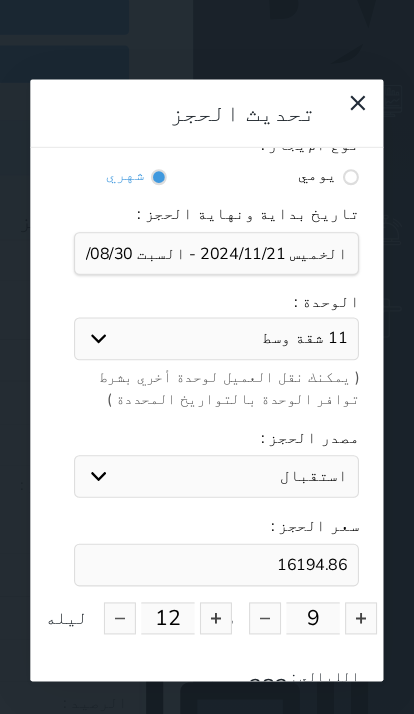 click at bounding box center [215, 580] 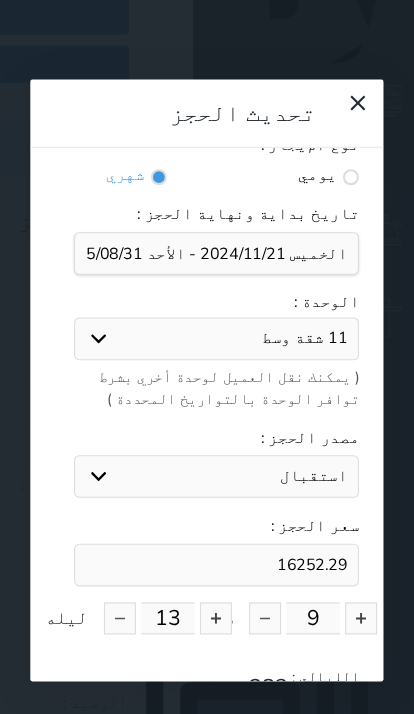click on "16252.29" at bounding box center [215, 530] 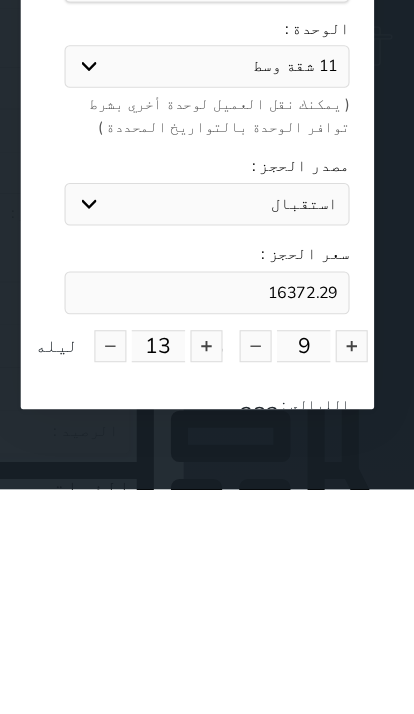 click on "16372.29" at bounding box center (215, 530) 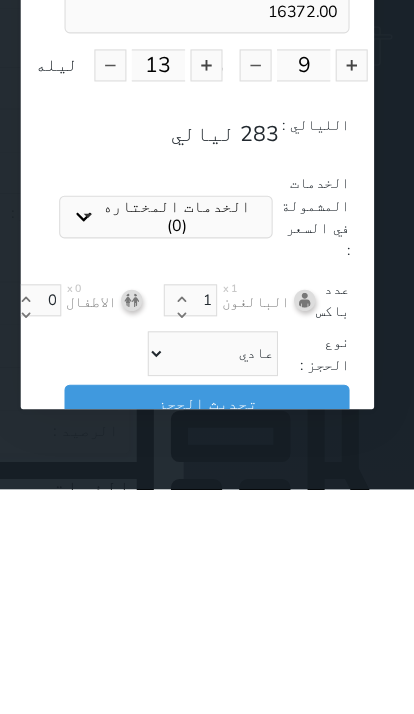 scroll, scrollTop: 299, scrollLeft: -9, axis: both 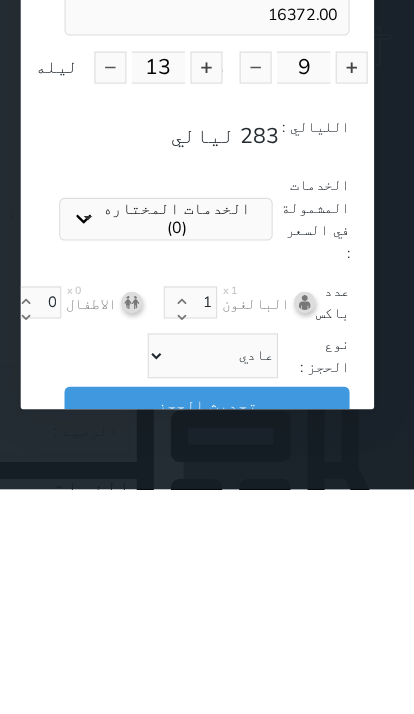 click on "تحديث الحجز" at bounding box center [215, 635] 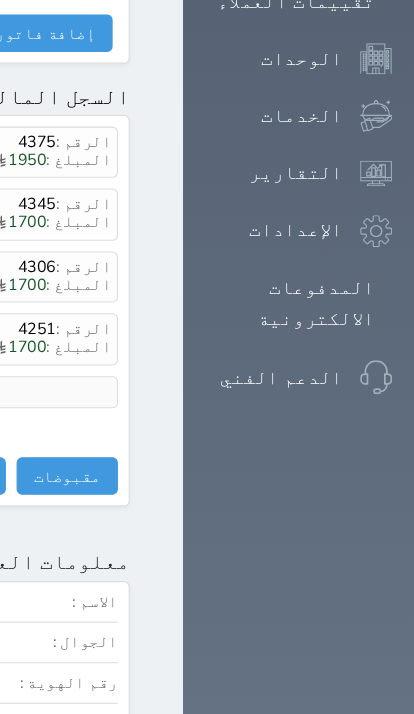 click on "مقبوضات" at bounding box center [85, 445] 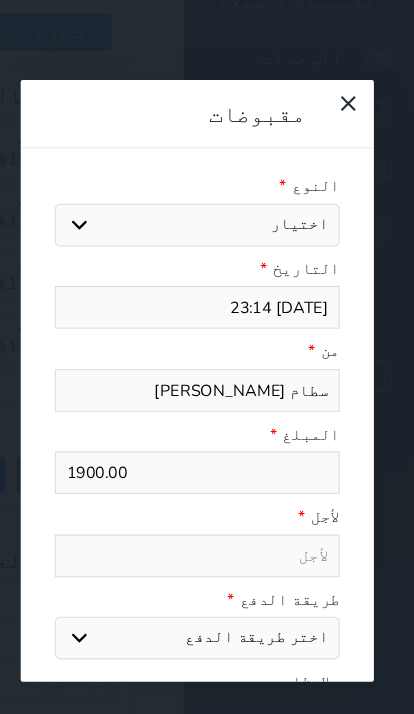 select 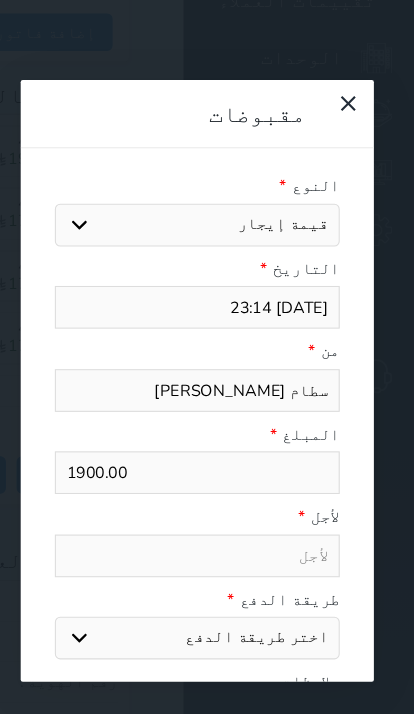 select 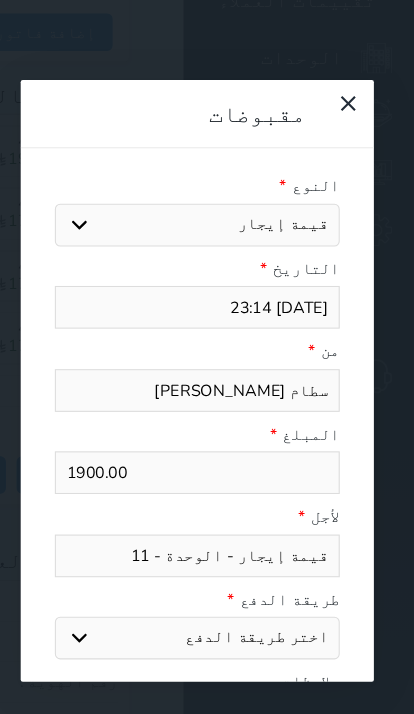 click on "اختر طريقة الدفع   دفع نقدى   تحويل بنكى   مدى   بطاقة ائتمان   آجل" at bounding box center (206, 598) 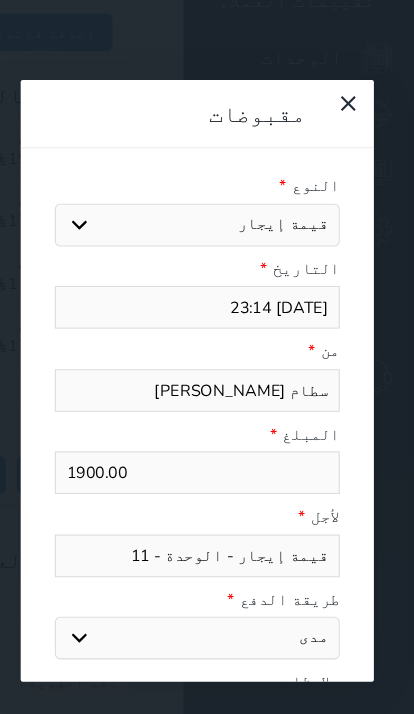 click on "Your browser does not support the audio element.
حجز جماعي جديد   حجز جديد             الرئيسية     تسكين الوحدات     جدول الحجوزات     إدارة الحجوزات     POS     الإدارة المالية     العملاء     تقييمات العملاء     الوحدات     الخدمات     التقارير     الإعدادات                                 المدفوعات الالكترونية     الدعم الفني
مجموعة همس الوليد لشقق الفندقية
حجز جماعي جديد   حجز جديد   غير مرتبط مع منصة زاتكا المرحلة الثانية   غير مرتبط مع شموس   غير مرتبط مع المنصة الوطنية للرصد السياحي             إشعار   الغرفة   النزيل   المصدر
[PERSON_NAME]
الرئيسية   الحجوزات   #1694" at bounding box center [-226, -981] 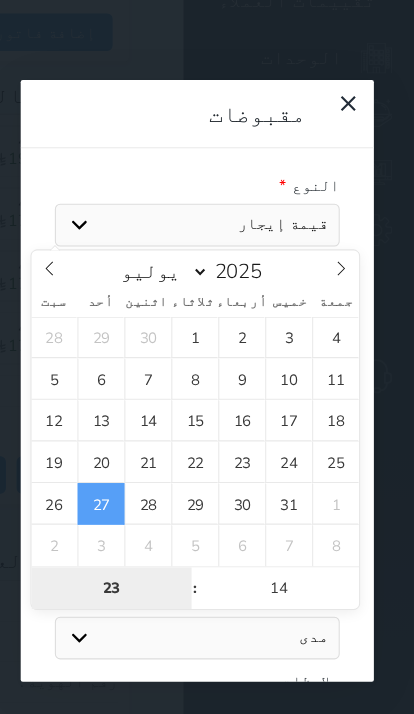 click on "23" at bounding box center (127, 552) 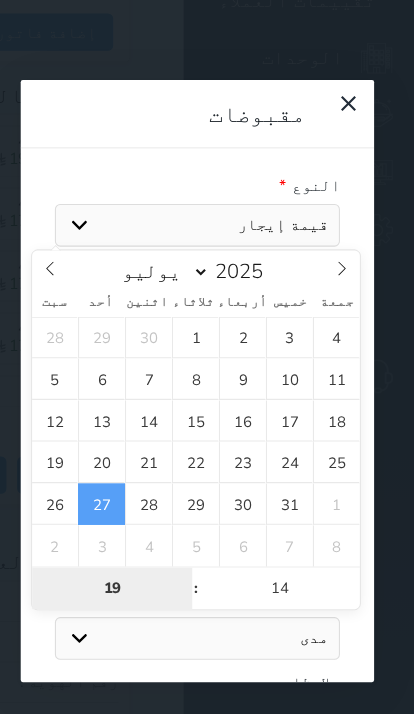 type on "19" 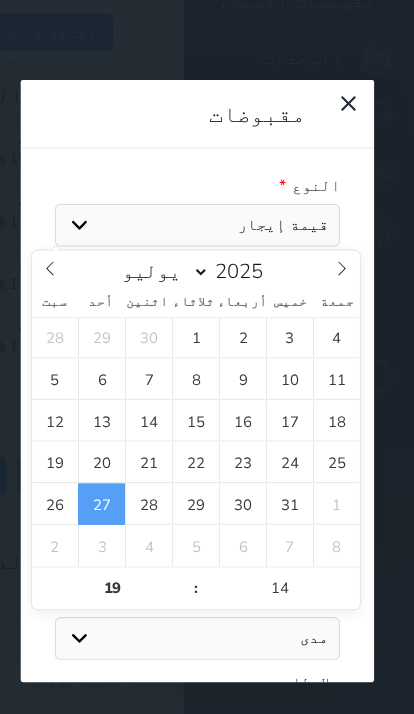 type on "[DATE] 19:14" 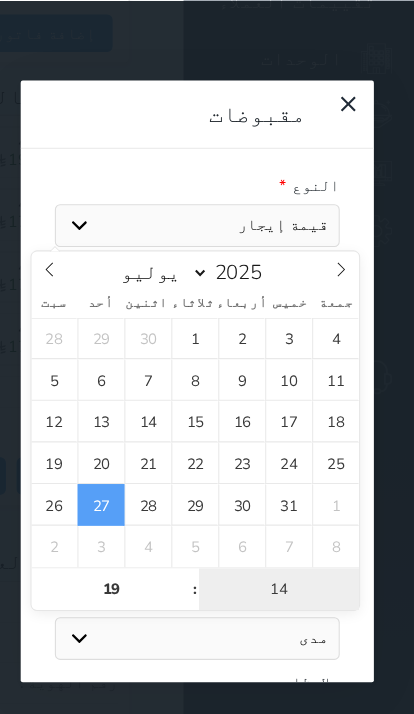 click on "14" at bounding box center (284, 552) 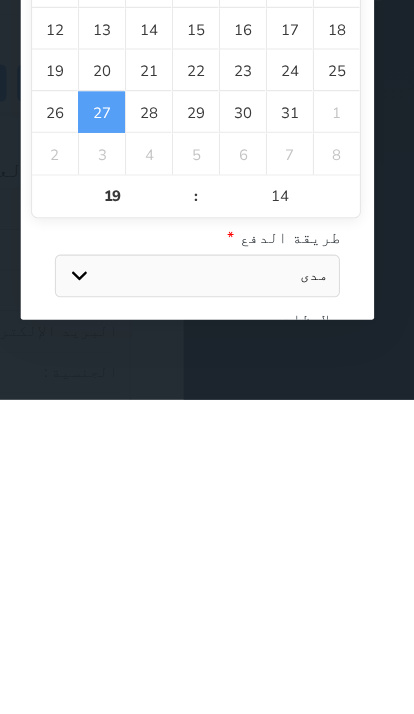 scroll, scrollTop: 1706, scrollLeft: 0, axis: vertical 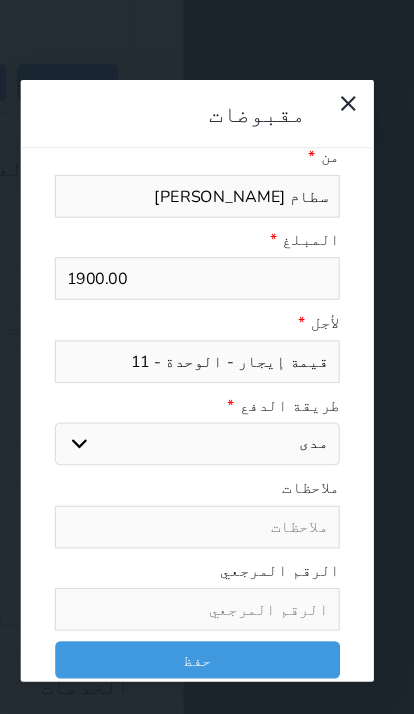 click at bounding box center (206, 571) 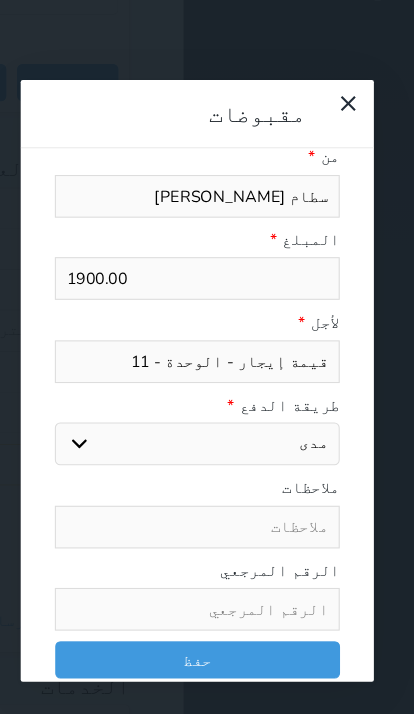 scroll, scrollTop: 181, scrollLeft: 0, axis: vertical 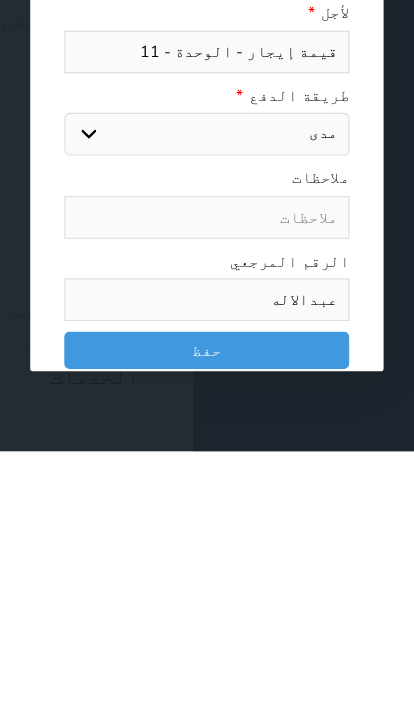 type on "عبدالاله" 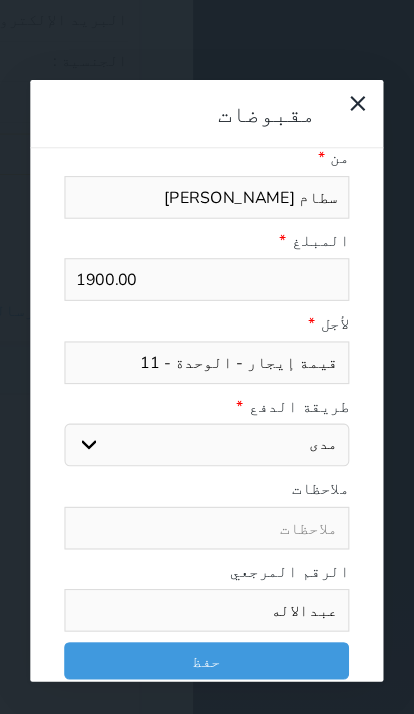 click on "حفظ" at bounding box center [206, 619] 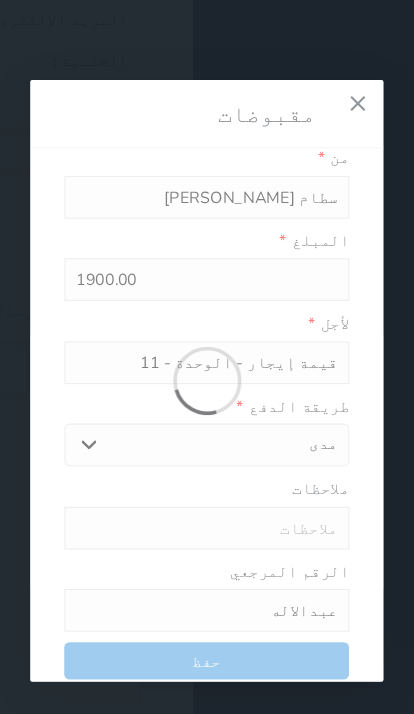select 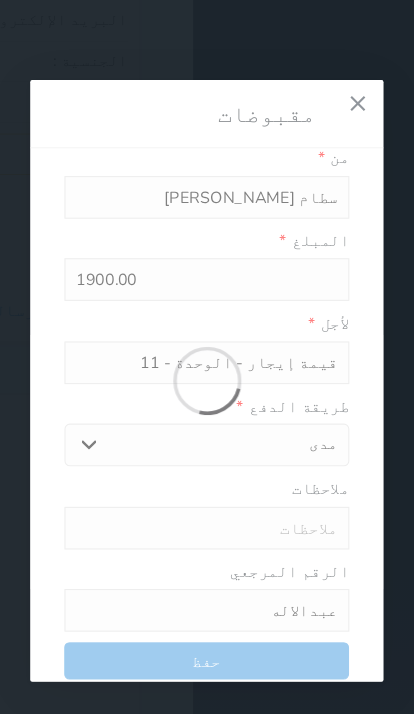 type 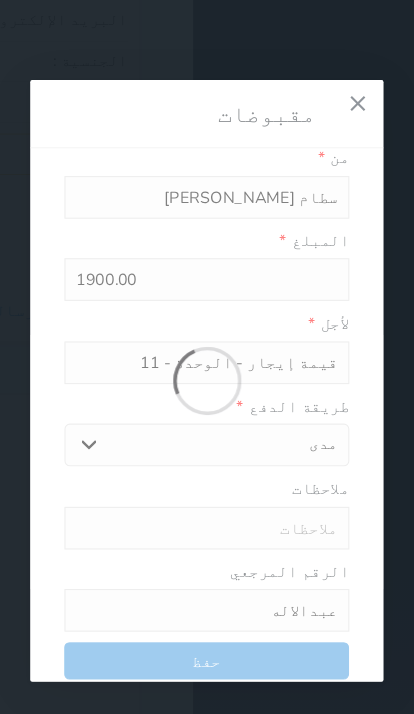 type on "0" 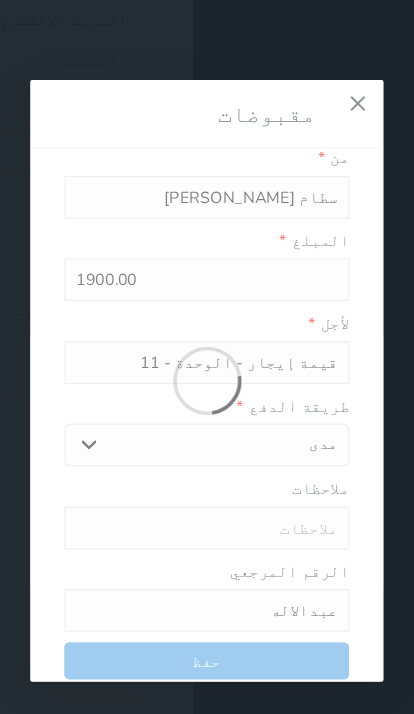 select 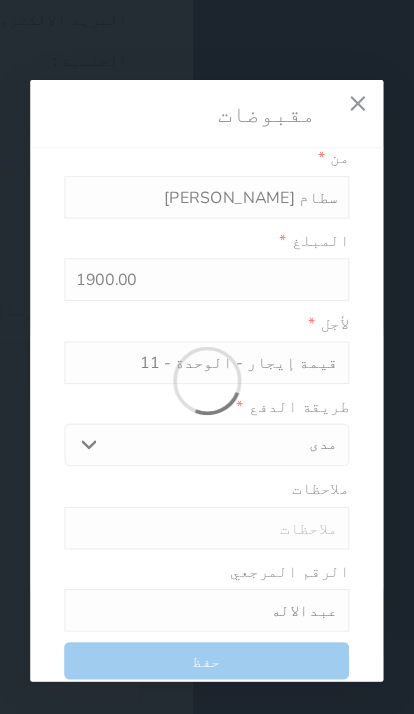 type on "0" 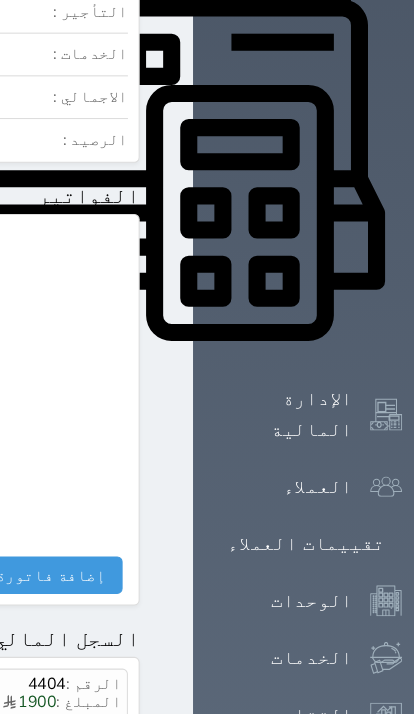 scroll, scrollTop: 829, scrollLeft: 0, axis: vertical 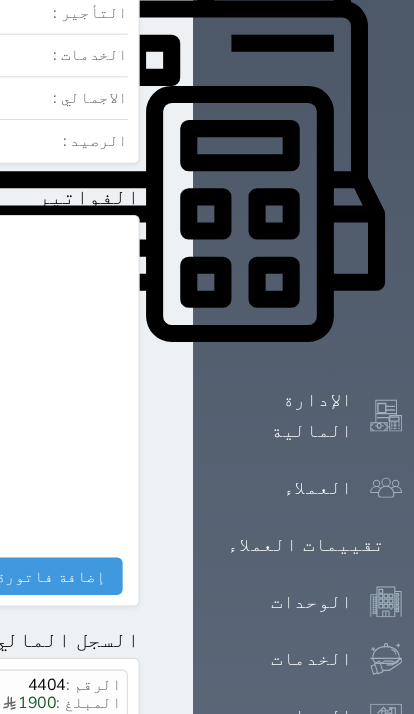click at bounding box center (170, -799) 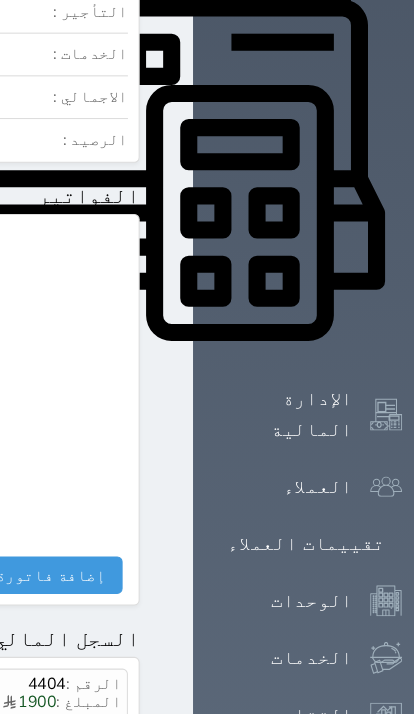 click at bounding box center (-336, 354) 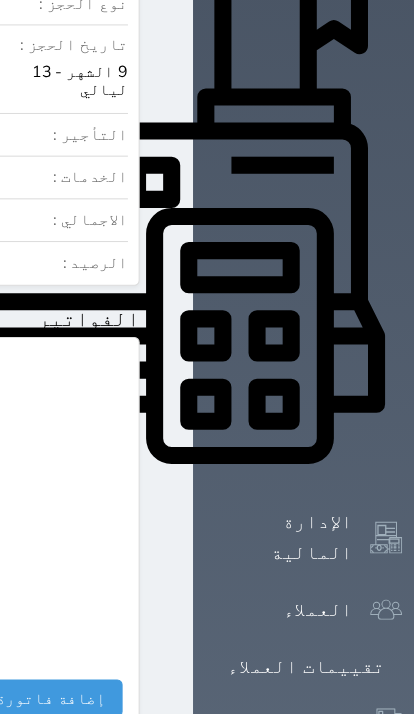 click at bounding box center (-336, 469) 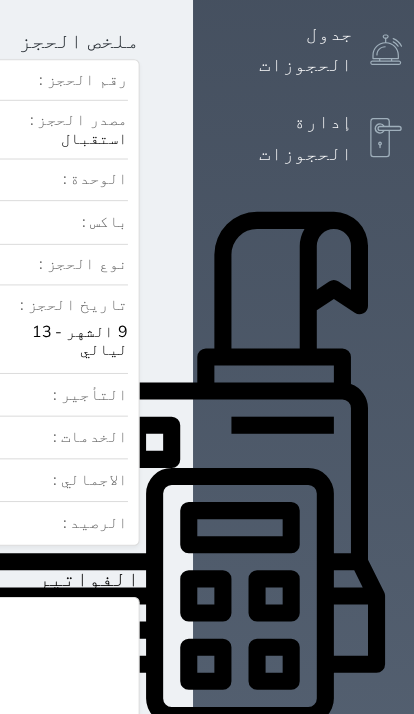 scroll, scrollTop: 471, scrollLeft: 0, axis: vertical 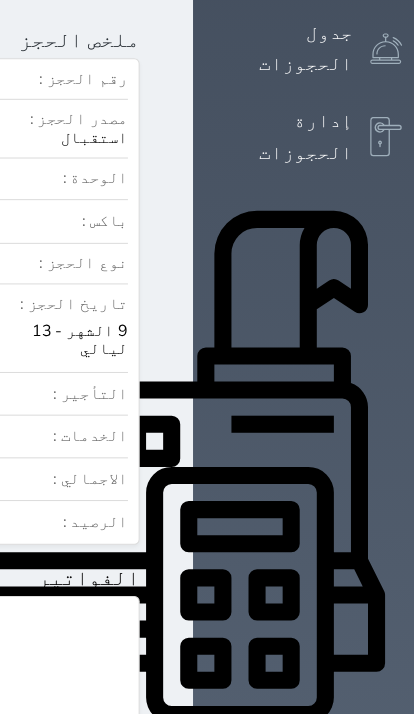 click at bounding box center [170, -441] 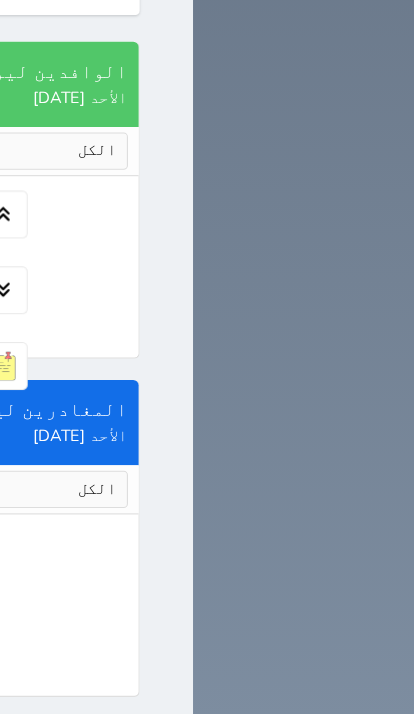 scroll, scrollTop: 2656, scrollLeft: 0, axis: vertical 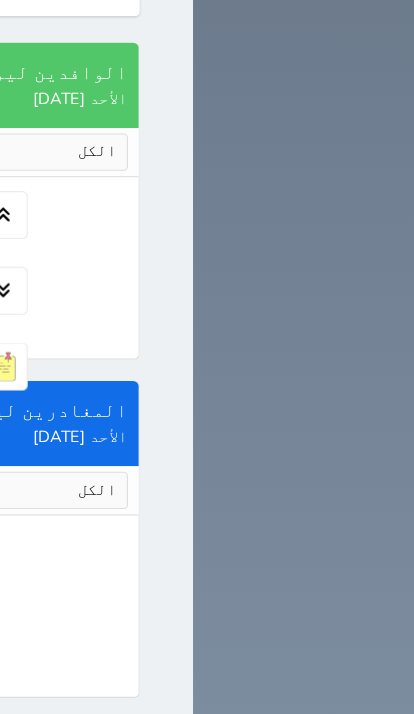 click on "إدارة الحجز" at bounding box center (49, -400) 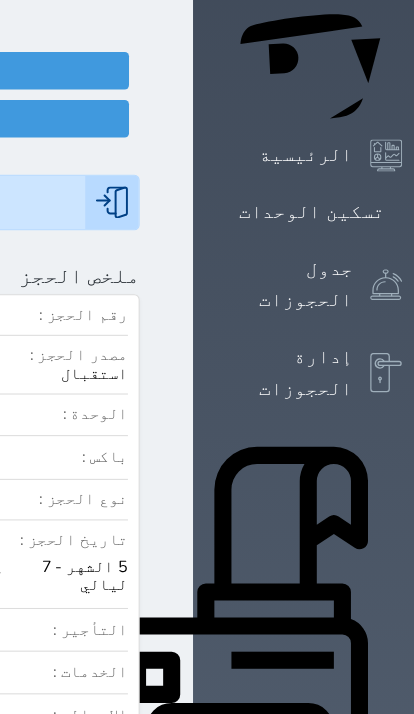 scroll, scrollTop: 176, scrollLeft: 0, axis: vertical 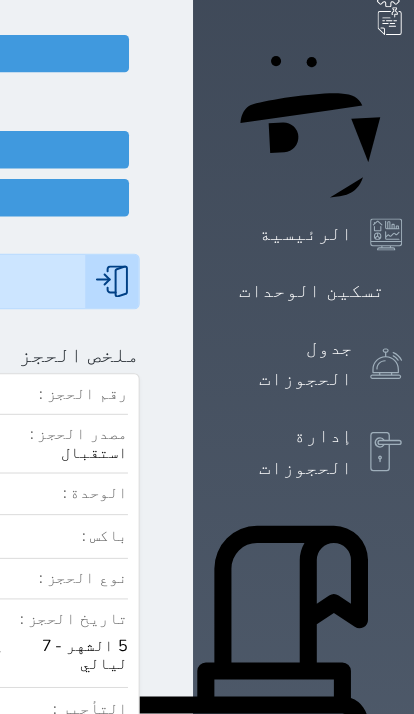 click at bounding box center [-799, 332] 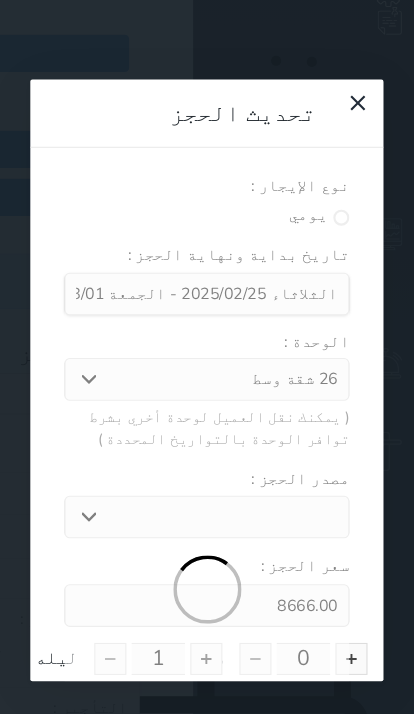 select on "12598" 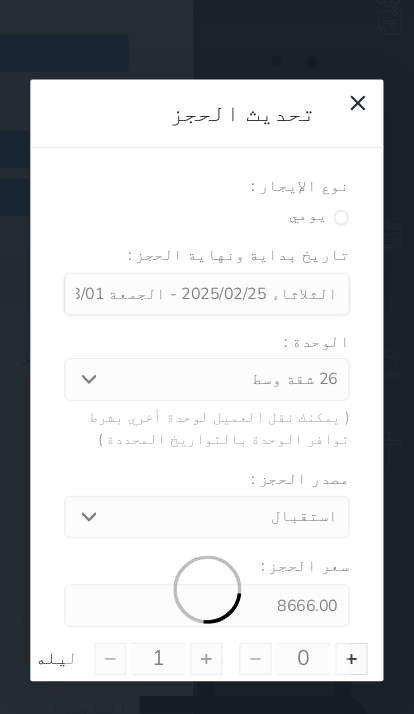 type on "5" 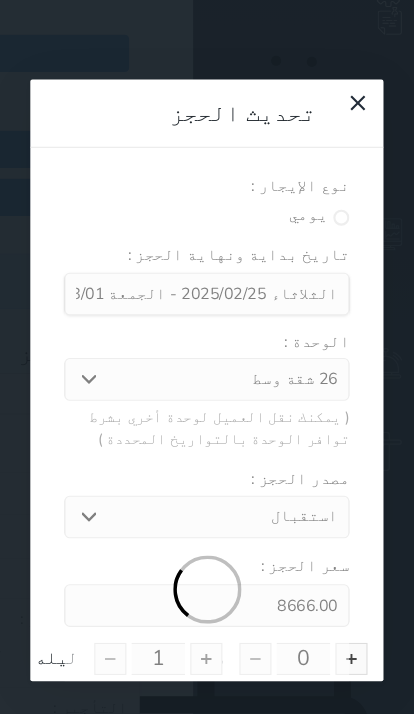 type on "7" 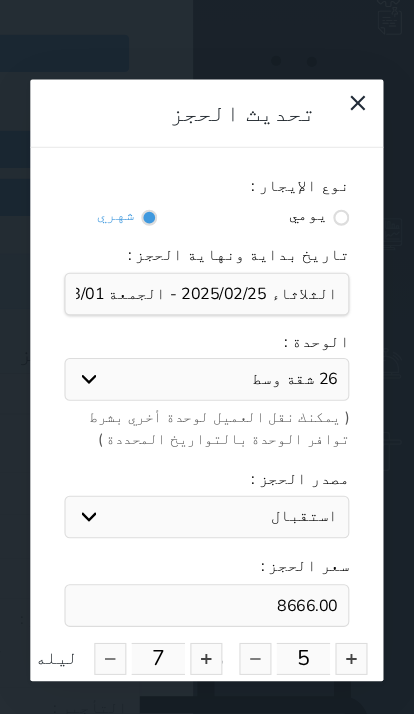 click at bounding box center (343, 618) 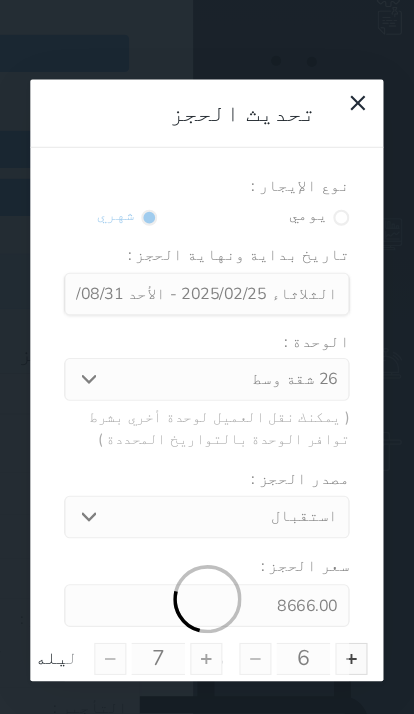 type on "10321.92" 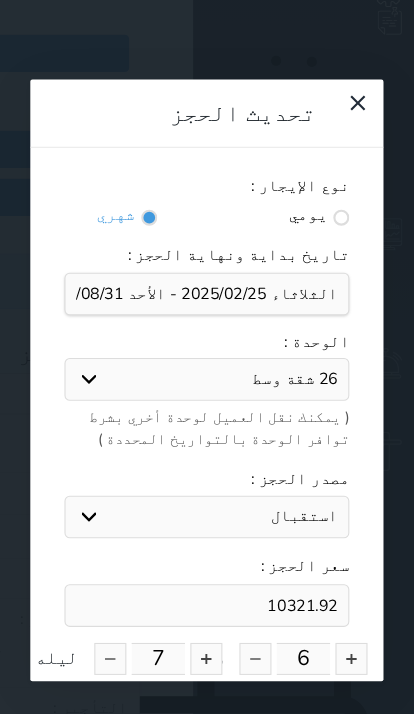 click at bounding box center (206, 618) 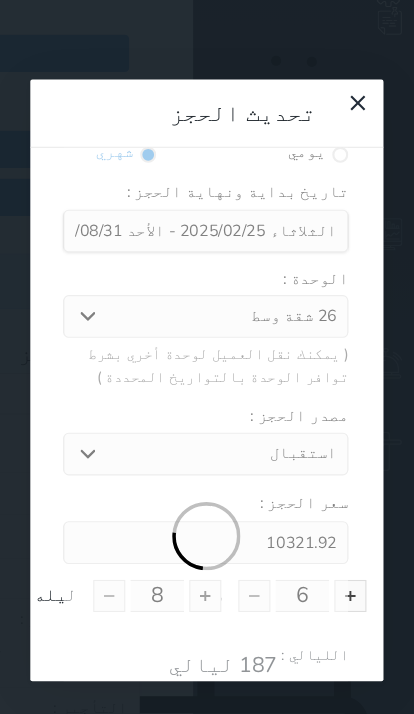 scroll, scrollTop: 63, scrollLeft: 0, axis: vertical 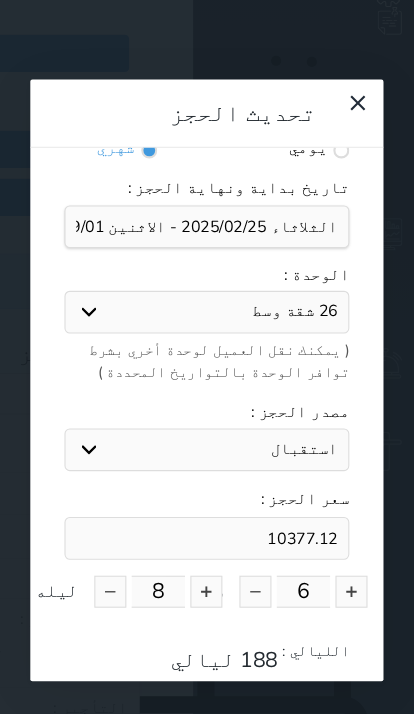 click on "10377.12" at bounding box center [206, 505] 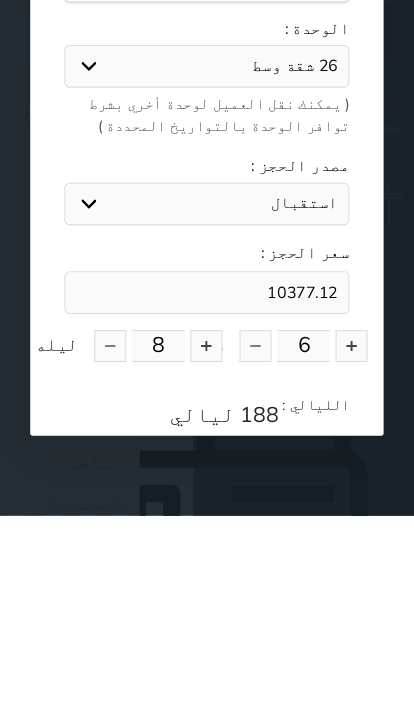 click on "10377.12" at bounding box center [206, 505] 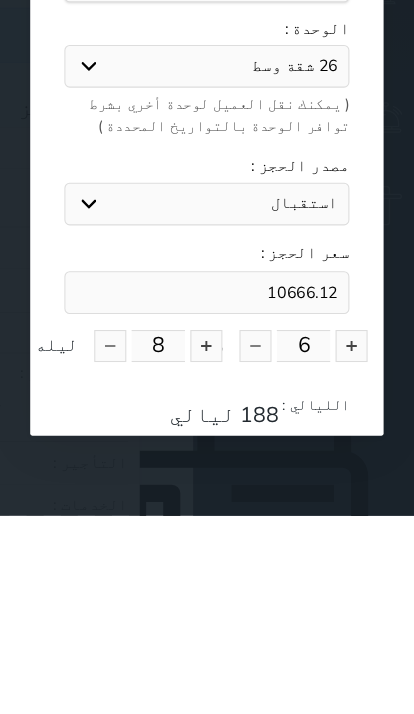click on "10666.12" at bounding box center [206, 505] 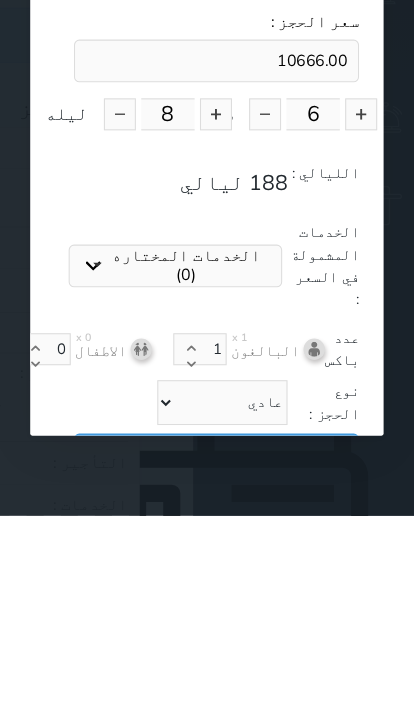 scroll, scrollTop: 280, scrollLeft: -9, axis: both 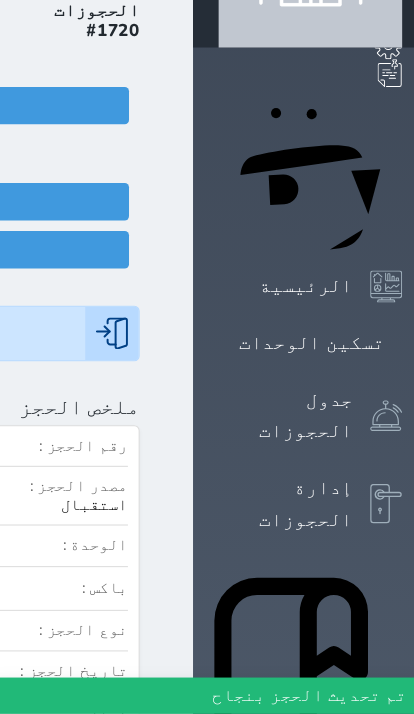 select 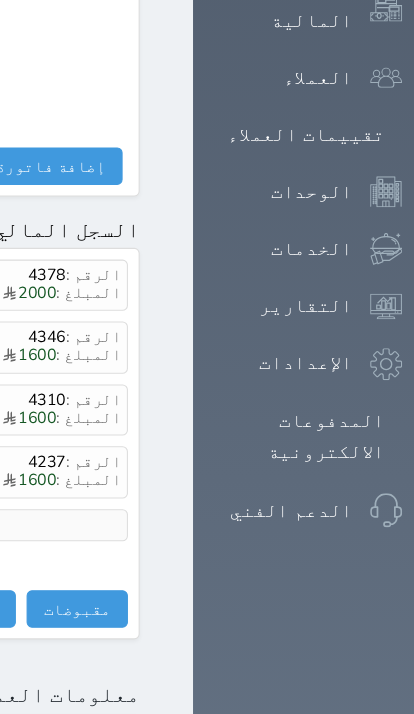 scroll, scrollTop: 1214, scrollLeft: 0, axis: vertical 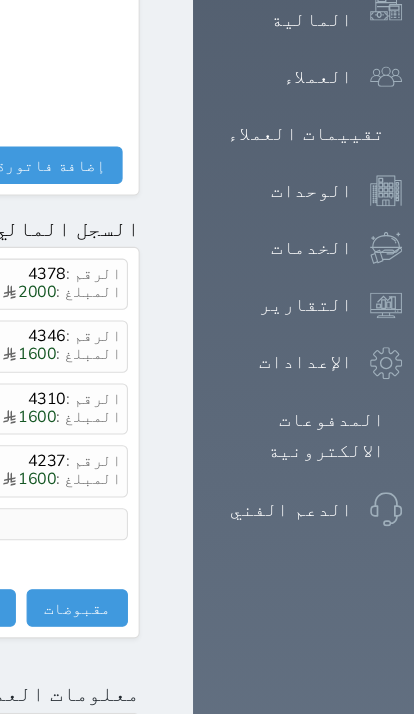 click on "مقبوضات" at bounding box center [85, 569] 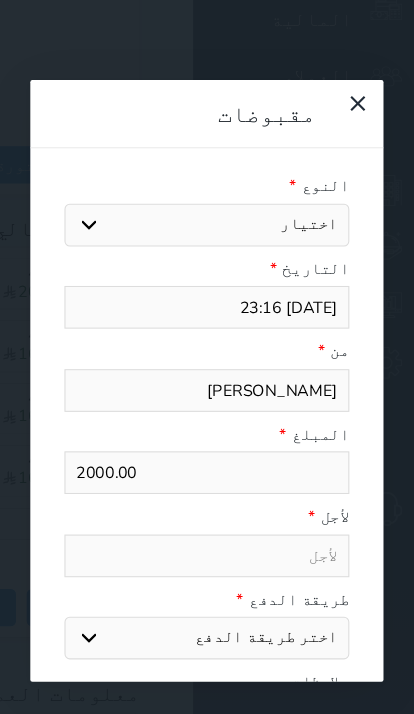 select 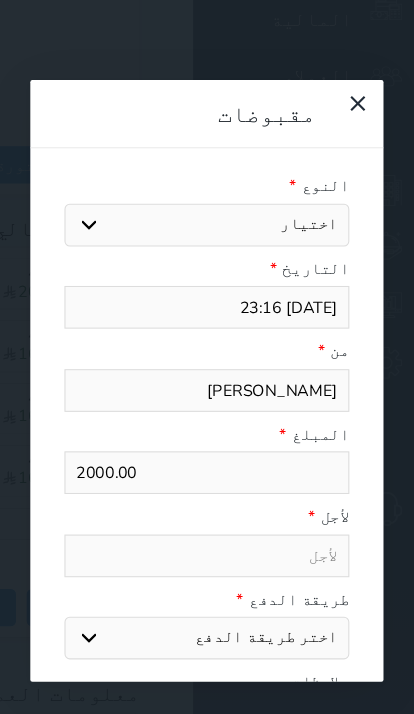 select on "59896" 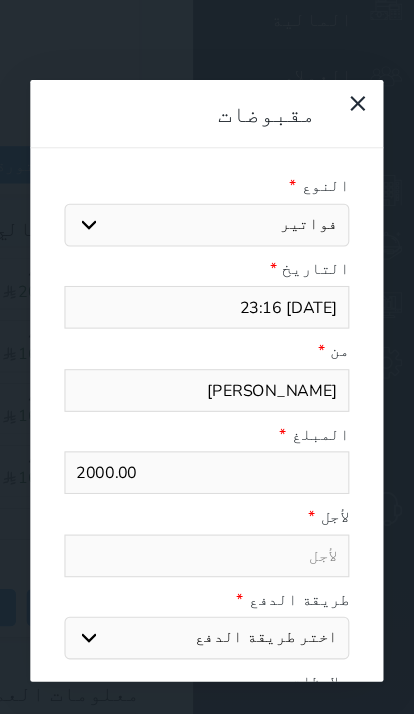 select 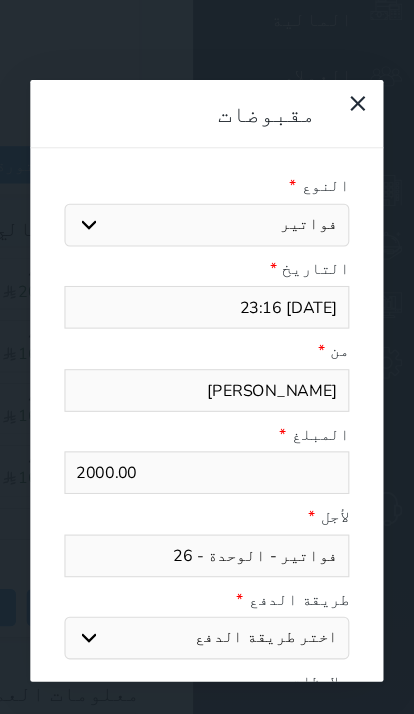 click on "اختيار   مقبوضات عامة قيمة إيجار فواتير تامين عربون لا ينطبق آخر مغسلة واي فاي - الإنترنت مواقف السيارات طعام الأغذية والمشروبات مشروبات المشروبات الباردة المشروبات الساخنة الإفطار غداء عشاء مخبز و كعك حمام سباحة الصالة الرياضية سبا و خدمات الجمال اختيار وإسقاط (خدمات النقل) ميني بار كابل - تلفزيون سرير إضافي تصفيف الشعر التسوق خدمات الجولات السياحية المنظمة خدمات الدليل السياحي" at bounding box center (206, 211) 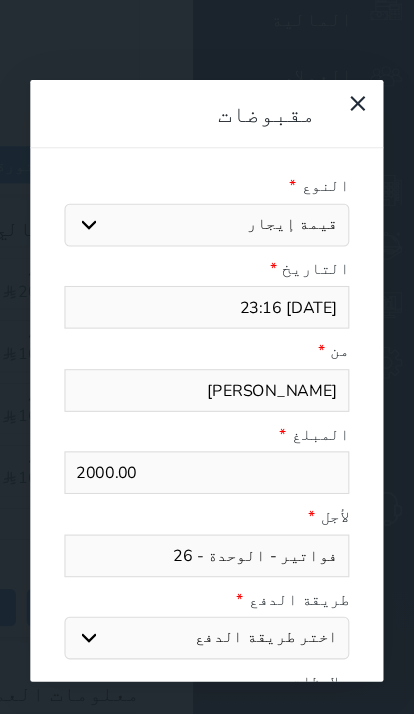 select 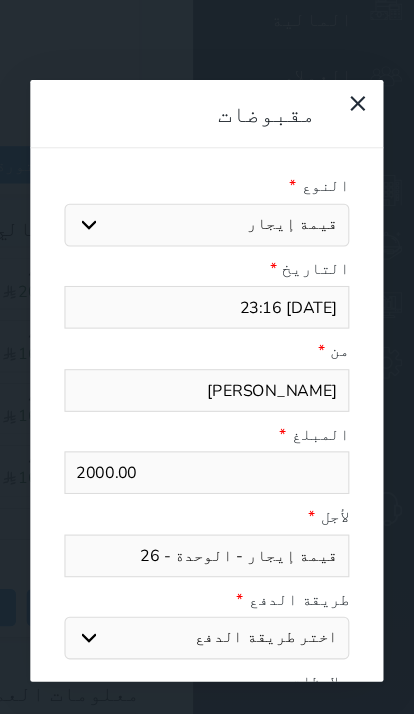 click on "اختر طريقة الدفع   دفع نقدى   تحويل بنكى   مدى   بطاقة ائتمان   آجل" at bounding box center [206, 598] 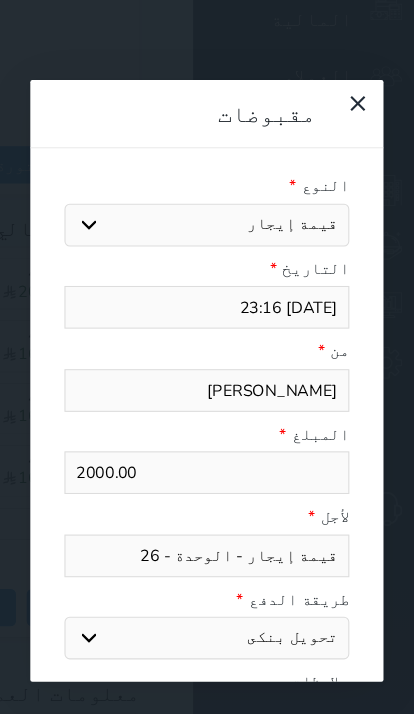 click on "Your browser does not support the audio element.
حجز جماعي جديد   حجز جديد             الرئيسية     تسكين الوحدات     جدول الحجوزات     إدارة الحجوزات     POS     الإدارة المالية     العملاء     تقييمات العملاء     الوحدات     الخدمات     التقارير     الإعدادات                                 المدفوعات الالكترونية     الدعم الفني
مجموعة همس الوليد لشقق الفندقية
حجز جماعي جديد   حجز جديد   غير مرتبط مع منصة زاتكا المرحلة الثانية   غير مرتبط مع شموس   غير مرتبط مع المنصة الوطنية للرصد السياحي             إشعار   الغرفة   النزيل   المصدر
[PERSON_NAME]
الرئيسية   الحجوزات   #1720" at bounding box center [-226, -857] 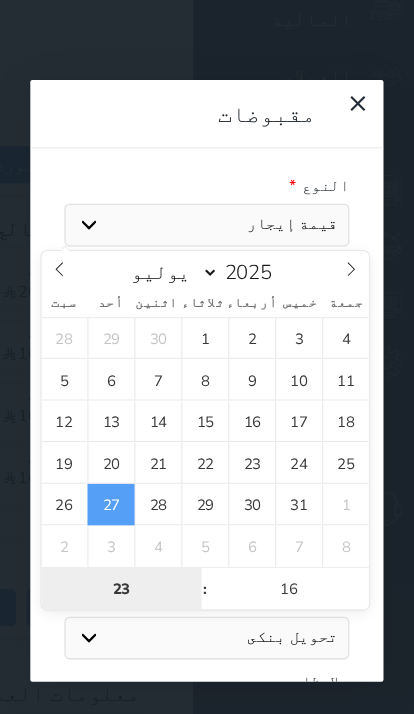 click on "23" at bounding box center (127, 552) 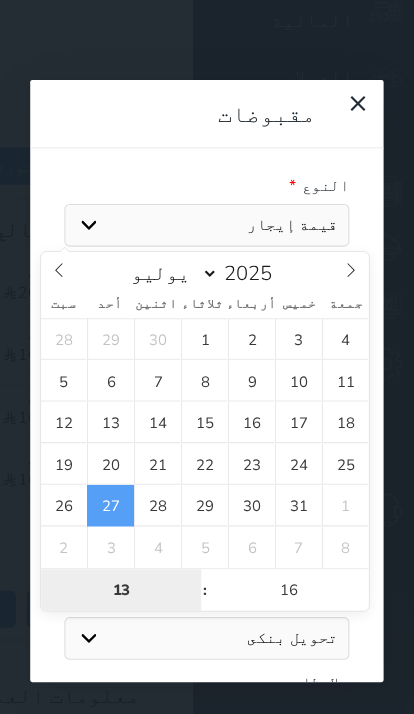 type on "13" 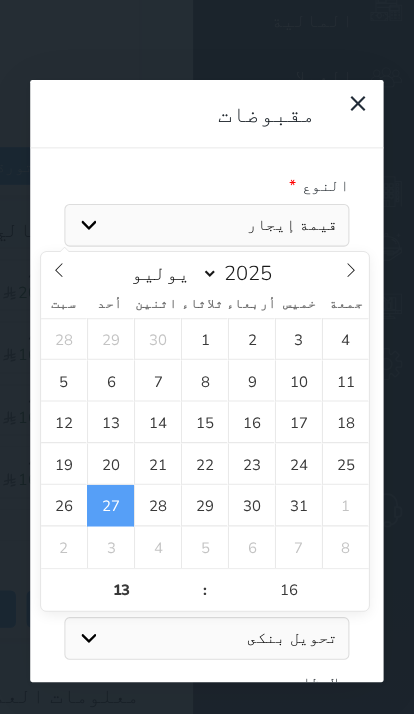 type on "[DATE] 13:16" 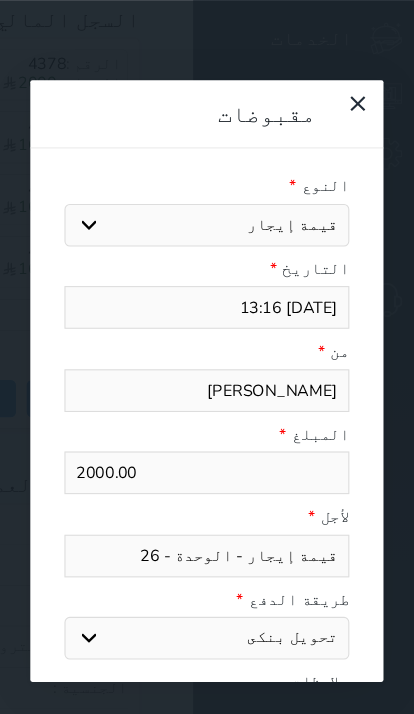 scroll, scrollTop: 1410, scrollLeft: 0, axis: vertical 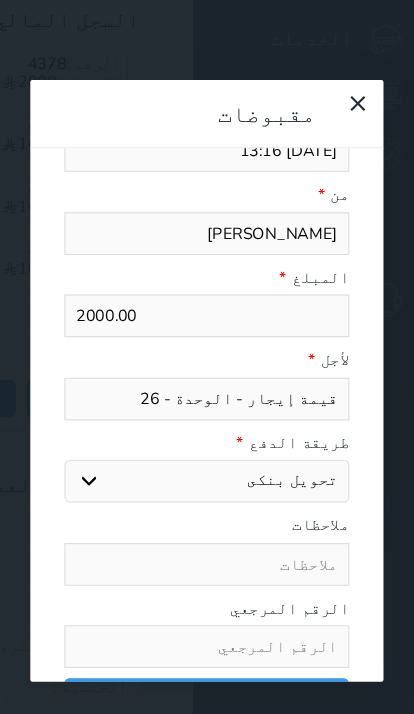 click at bounding box center (206, 606) 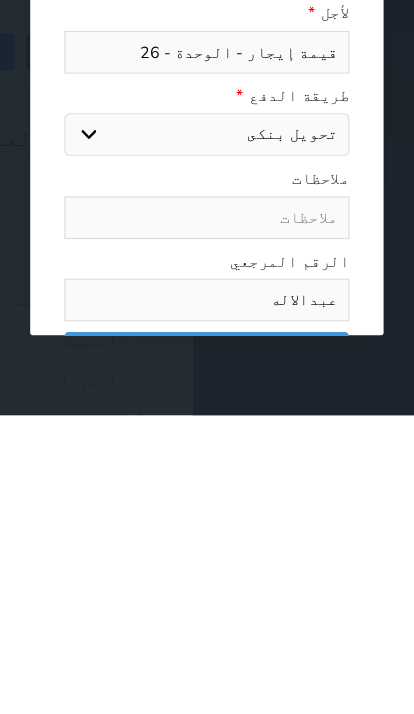 type on "عبدالاله" 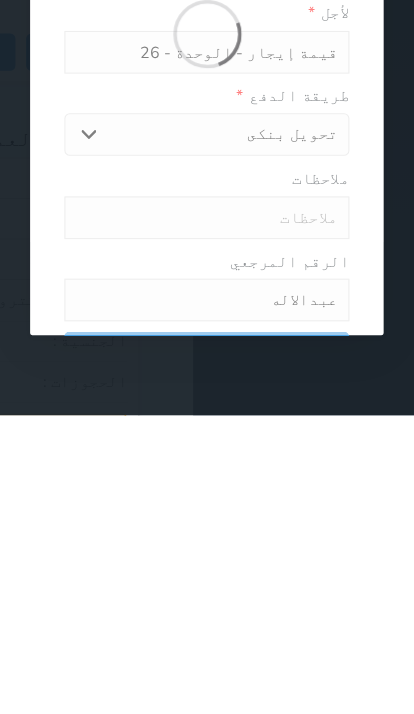 scroll, scrollTop: 1735, scrollLeft: 0, axis: vertical 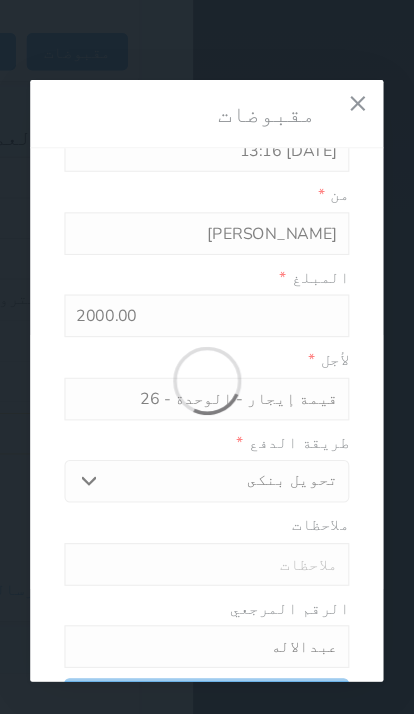 select 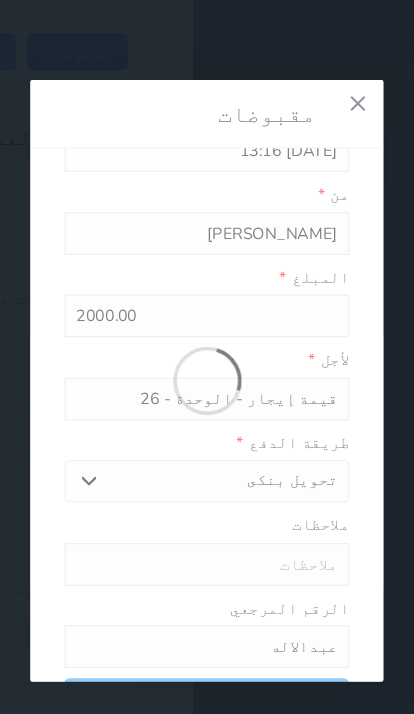 type 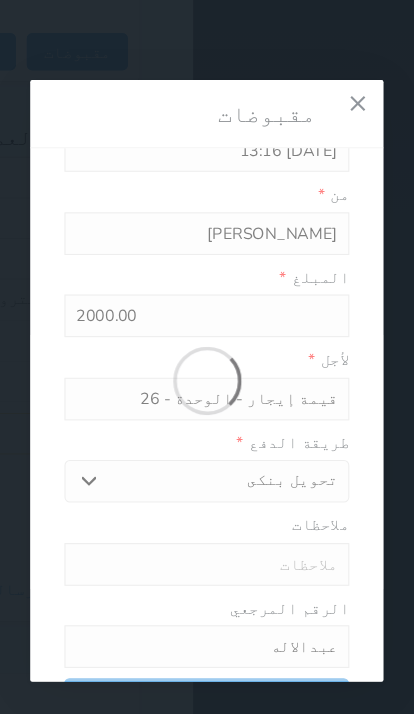 type on "0" 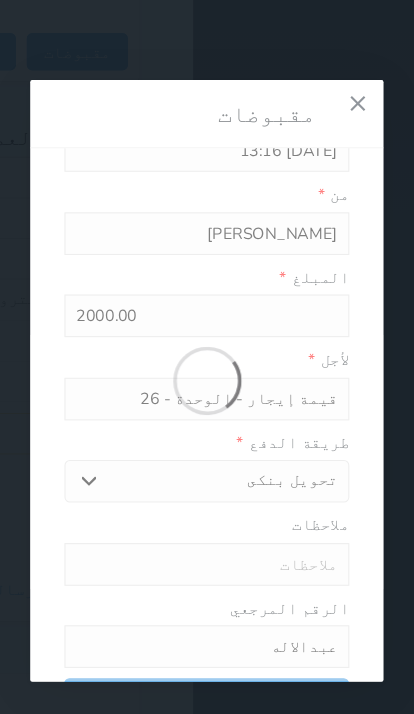 select 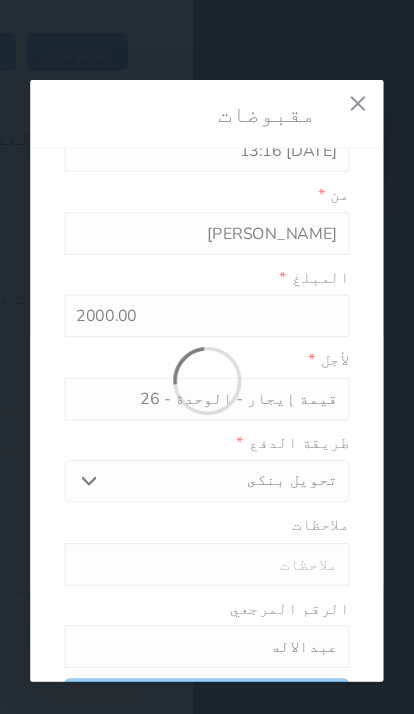 type on "0" 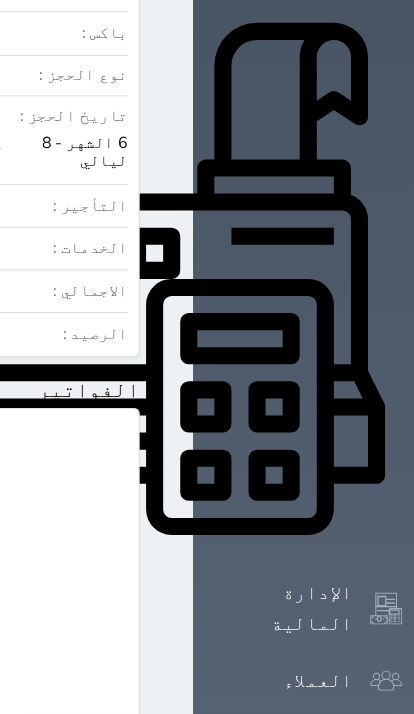 scroll, scrollTop: 461, scrollLeft: 0, axis: vertical 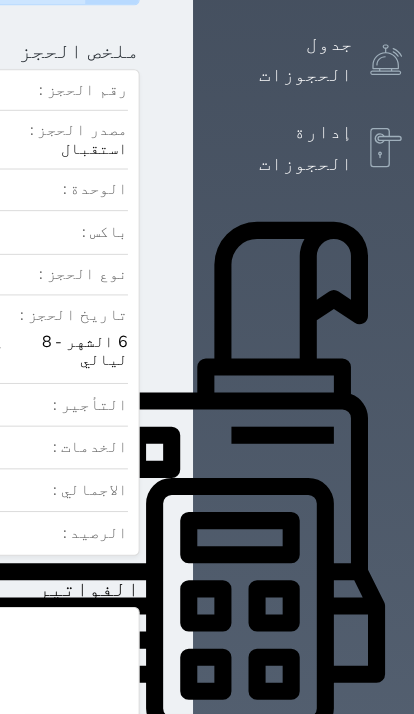 click at bounding box center (170, -431) 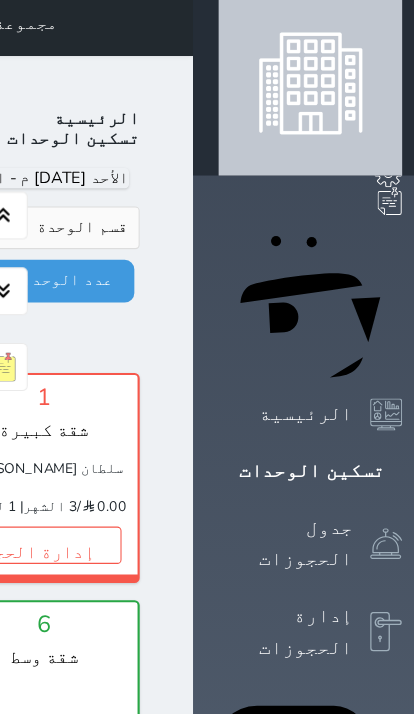 scroll, scrollTop: 0, scrollLeft: 0, axis: both 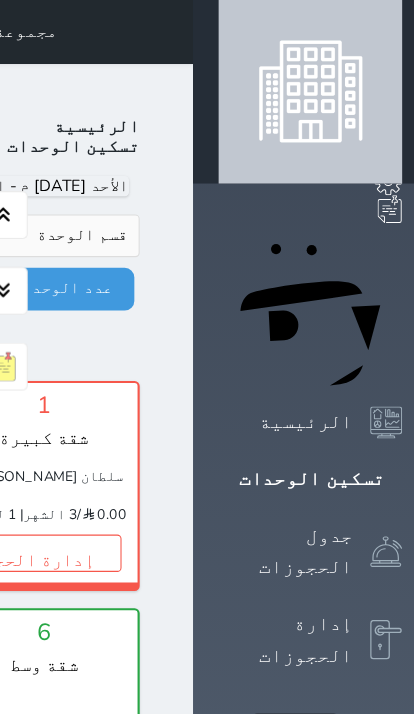 click at bounding box center (170, 30) 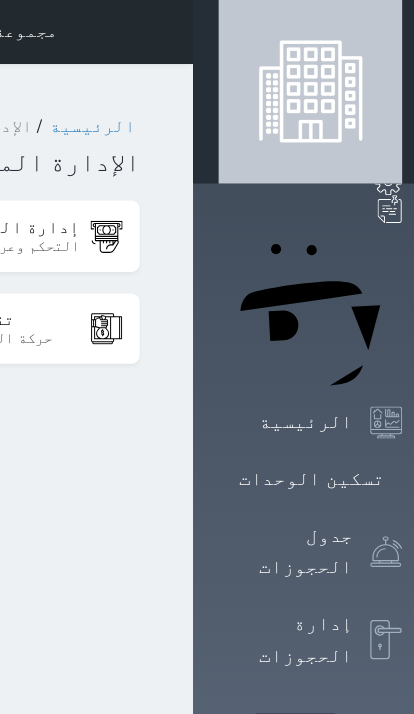 click on "التحكم وعرض سندات القبض" at bounding box center (-27, 231) 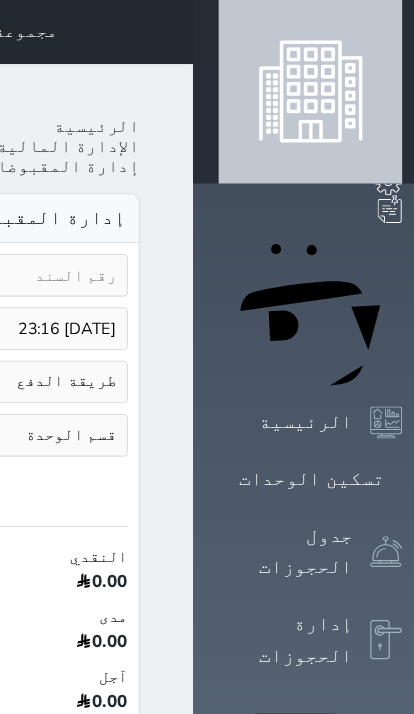 select on "6" 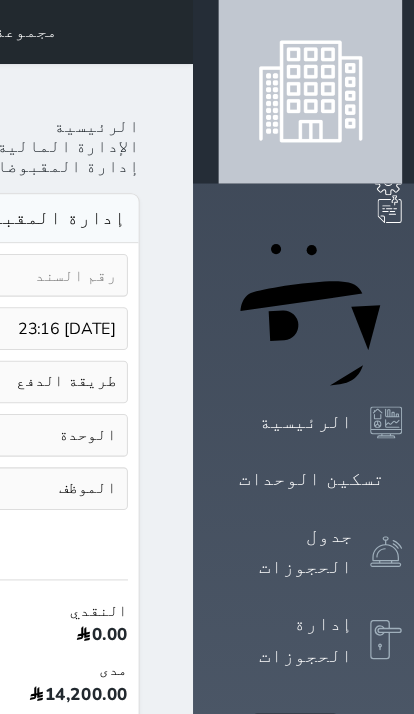 click on "Your browser does not support the audio element.
حجز جماعي جديد   حجز جديد             الرئيسية     تسكين الوحدات     جدول الحجوزات     إدارة الحجوزات     POS     الإدارة المالية     العملاء     تقييمات العملاء     الوحدات     الخدمات     التقارير     الإعدادات                                 المدفوعات الالكترونية     الدعم الفني
مجموعة همس الوليد لشقق الفندقية
حجز جماعي جديد   حجز جديد   غير مرتبط مع منصة زاتكا المرحلة الثانية   غير مرتبط مع شموس   غير مرتبط مع المنصة الوطنية للرصد السياحي             إشعار   الغرفة   النزيل   المصدر
[PERSON_NAME]
الرئيسية الإدارة المالية" at bounding box center [-226, 1509] 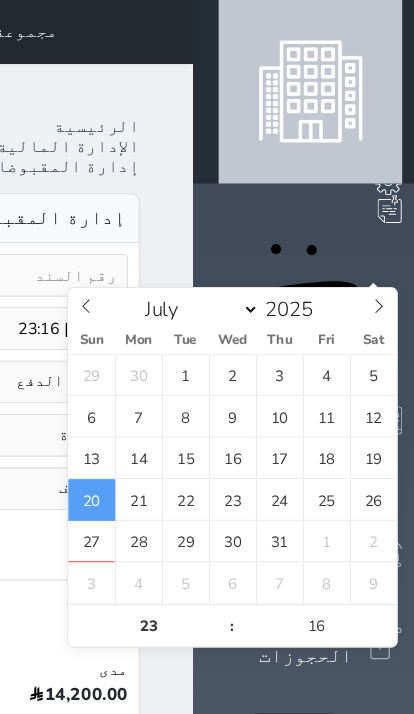 click on "[DATE] 23:16" at bounding box center [-97, 308] 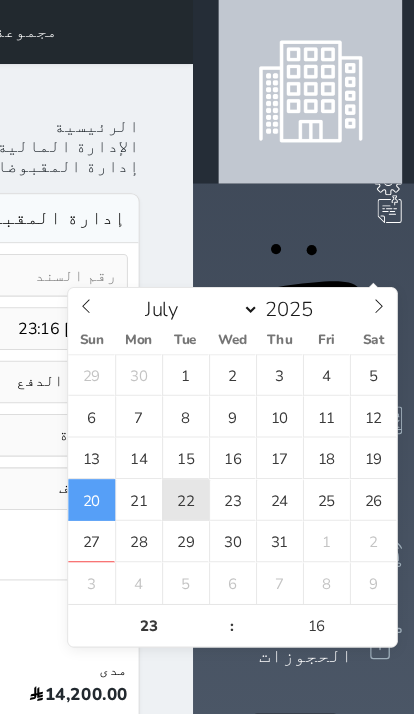 click on "22" at bounding box center (187, 468) 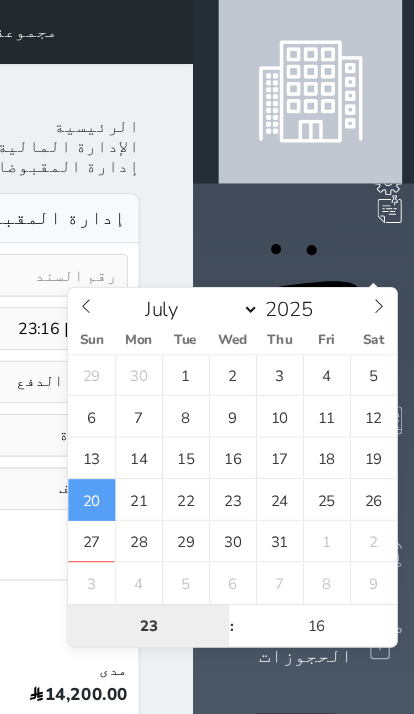 type on "[DATE] 23:16" 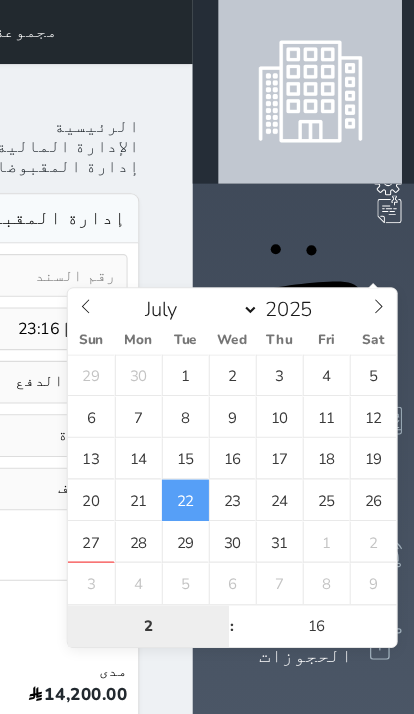 scroll, scrollTop: 82, scrollLeft: 0, axis: vertical 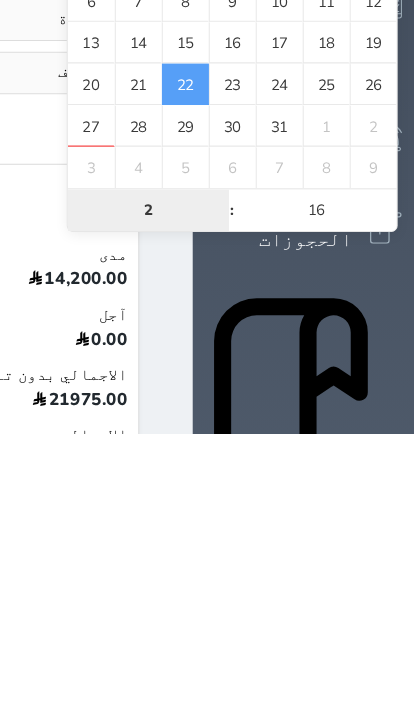 type on "23" 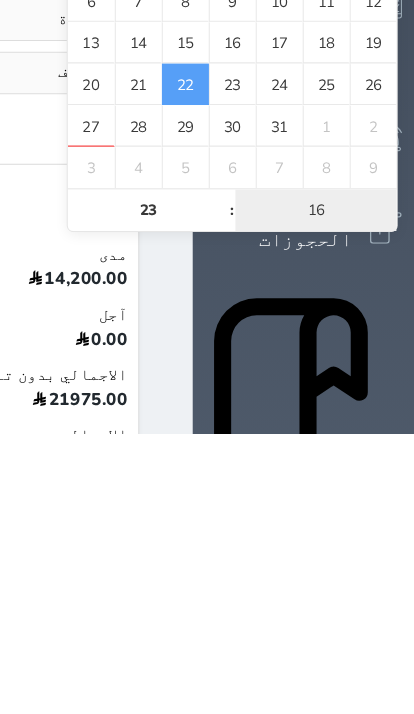 click on "16" at bounding box center [309, 505] 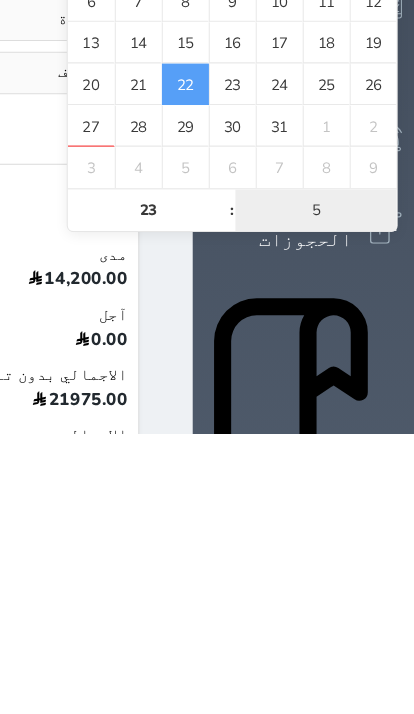 type on "57" 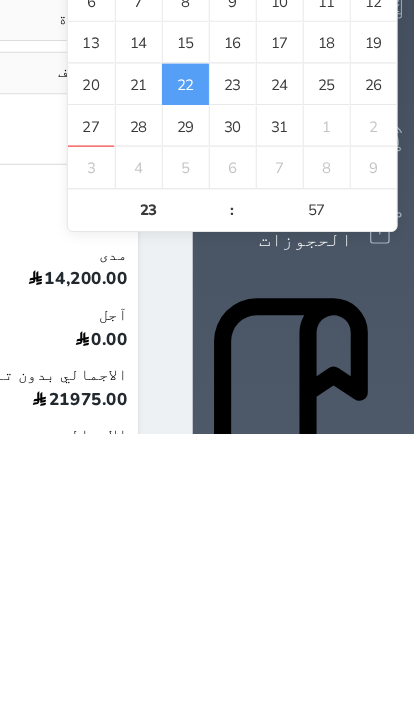 type on "[DATE] 23:57" 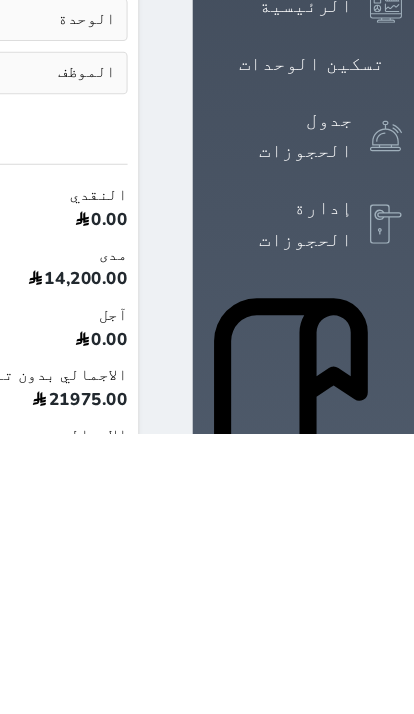 scroll, scrollTop: 0, scrollLeft: 0, axis: both 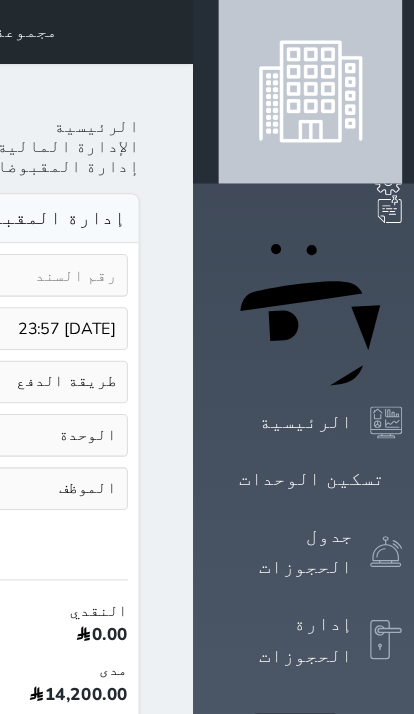click on "طريقة الدفع   دفع نقدى   تحويل بنكى   مدى   بطاقة ائتمان   آجل   رد ايراد" at bounding box center [-97, 358] 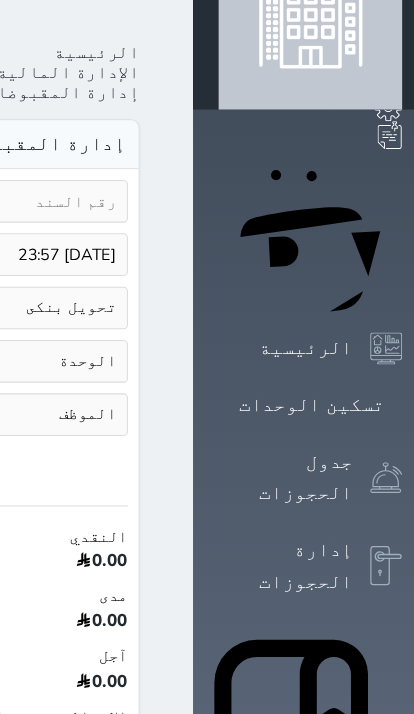 scroll, scrollTop: 70, scrollLeft: 0, axis: vertical 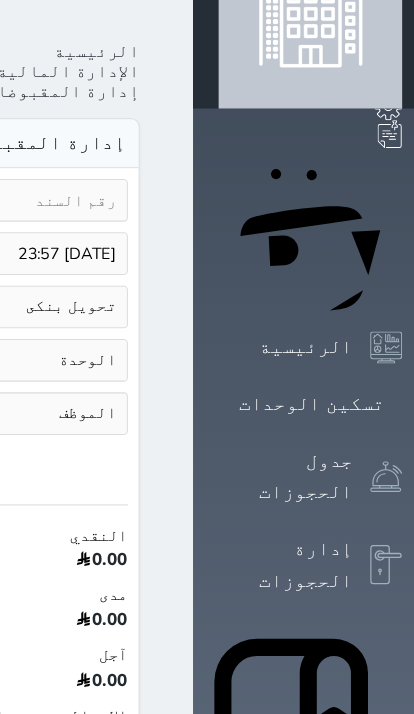click on "طريقة الدفع   دفع نقدى   تحويل بنكى   مدى   بطاقة ائتمان   آجل   رد ايراد" at bounding box center (-97, 288) 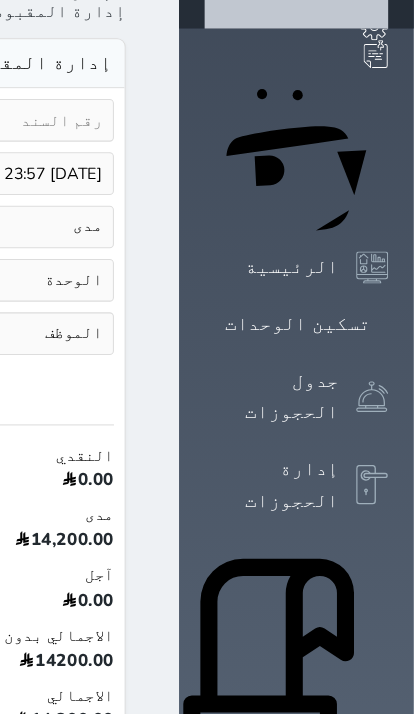 scroll, scrollTop: 145, scrollLeft: 0, axis: vertical 